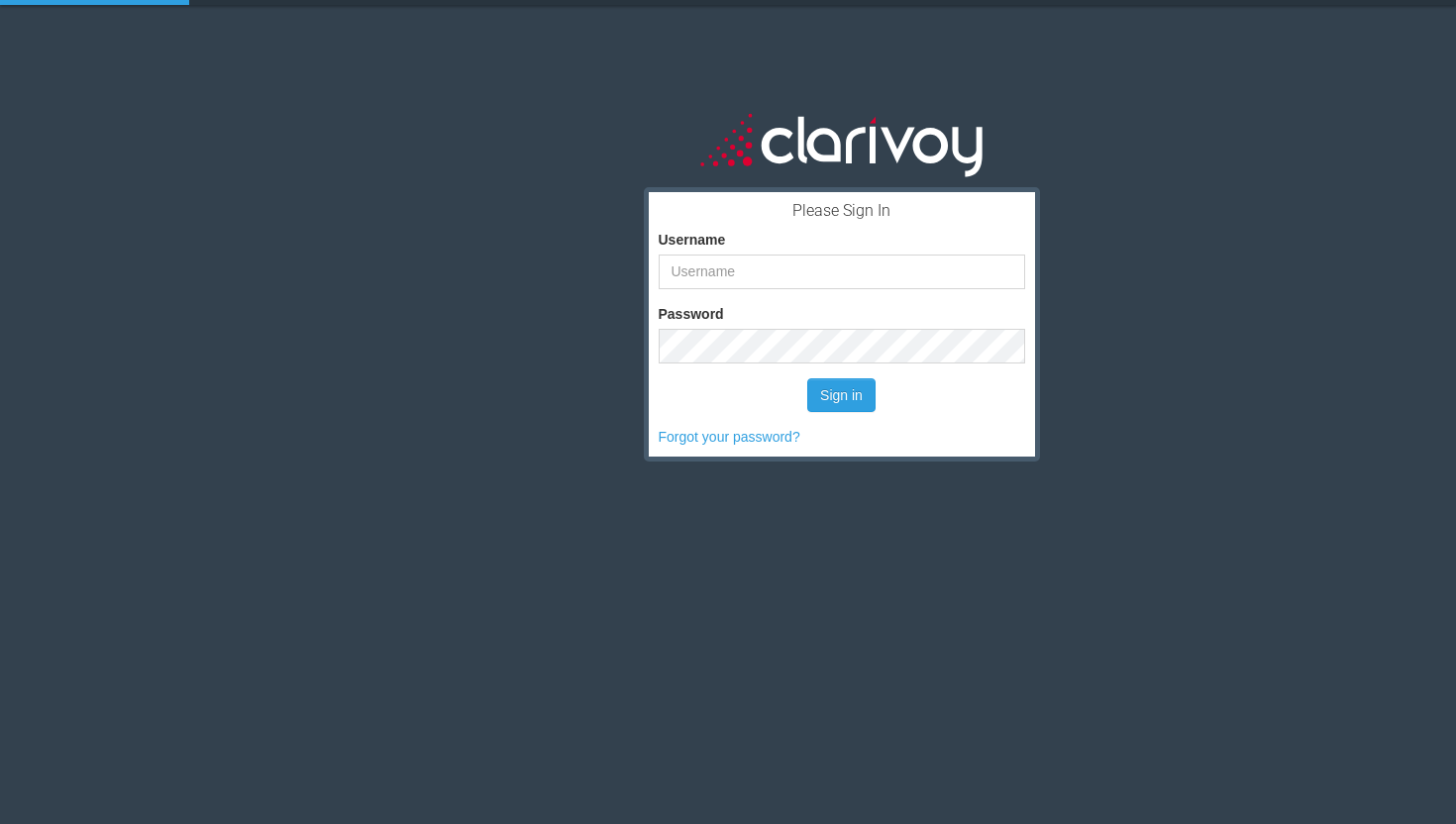 scroll, scrollTop: 0, scrollLeft: 0, axis: both 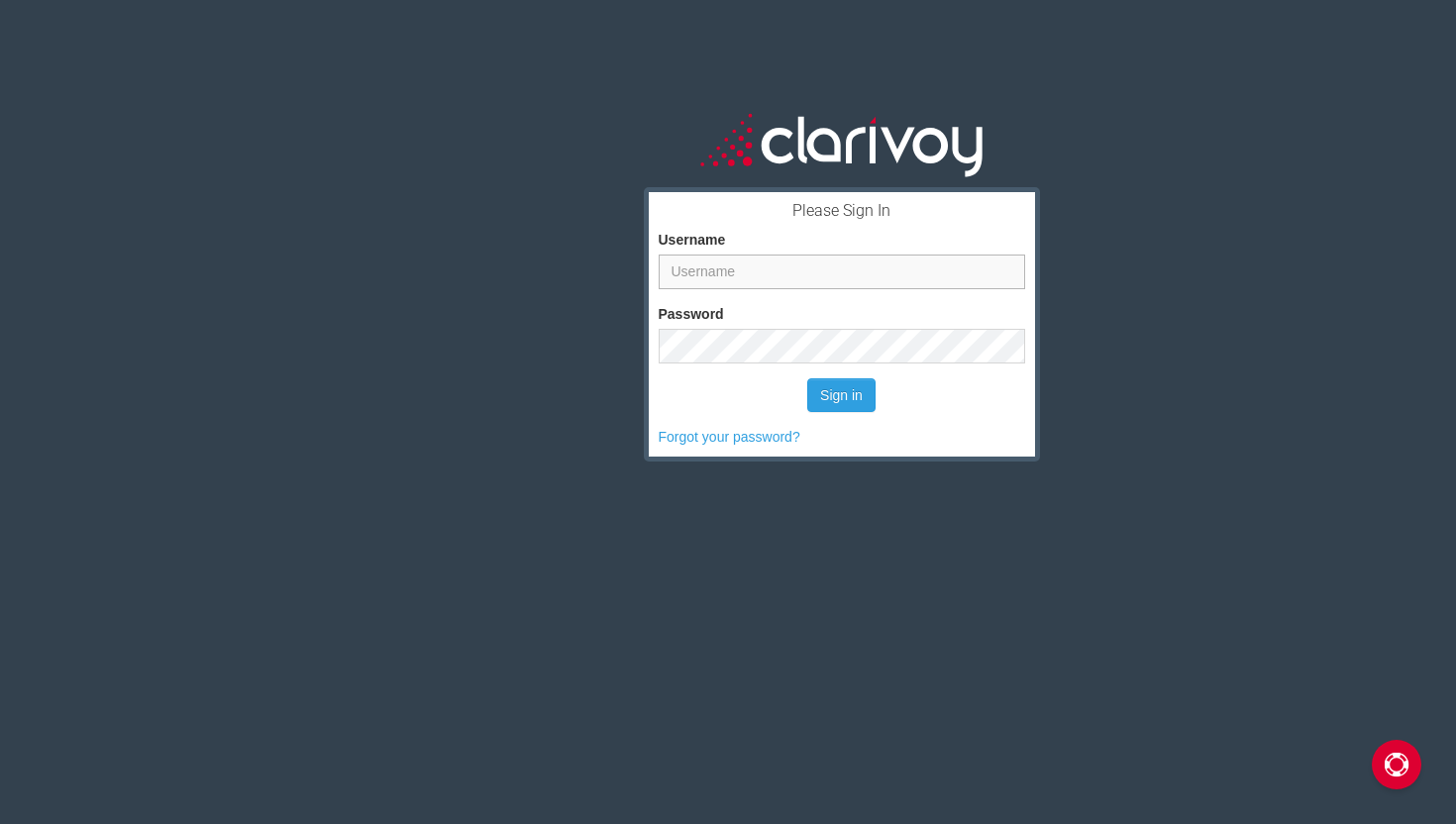 click on "Username" at bounding box center [842, 271] 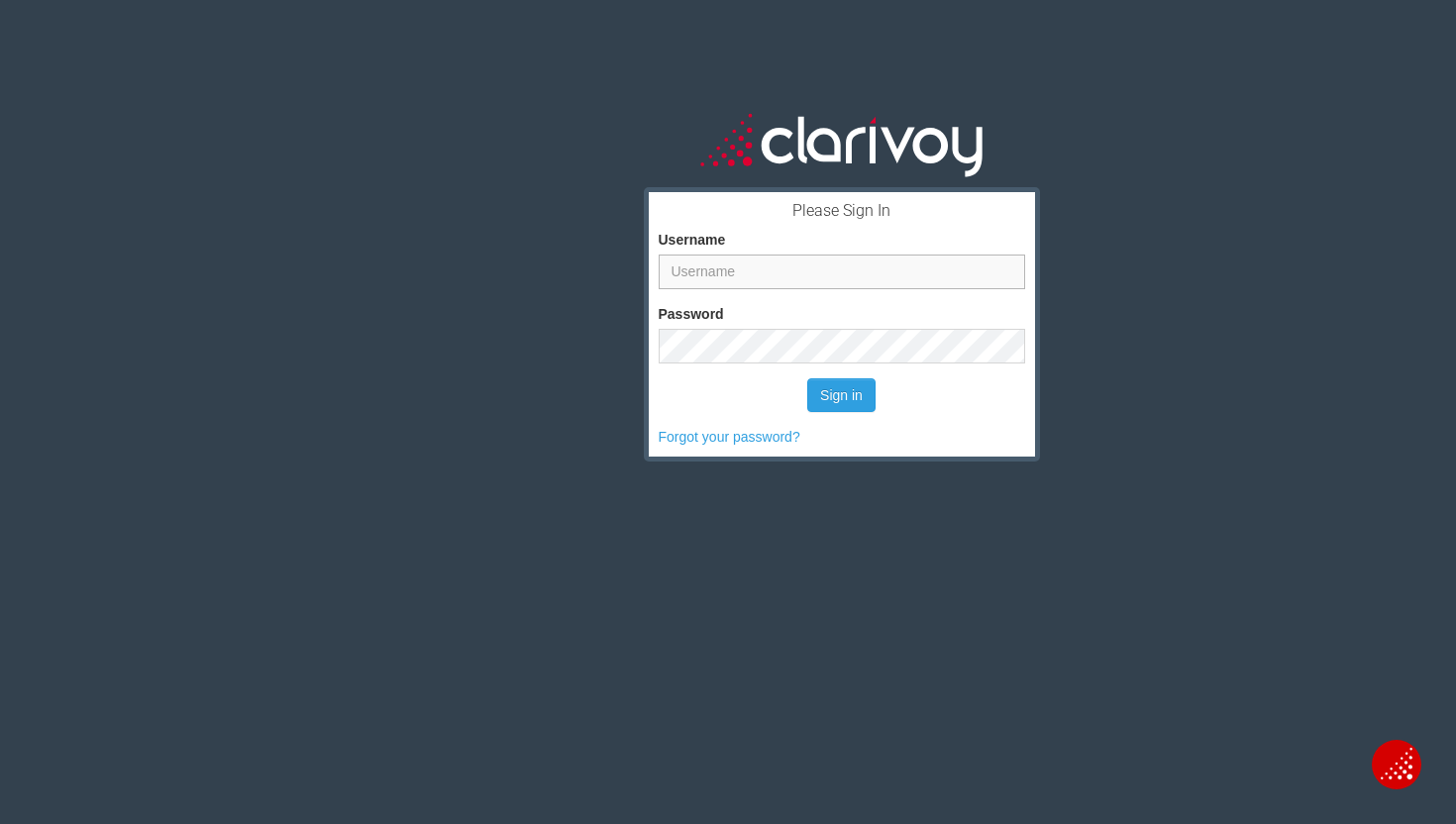 type on "jjoseph" 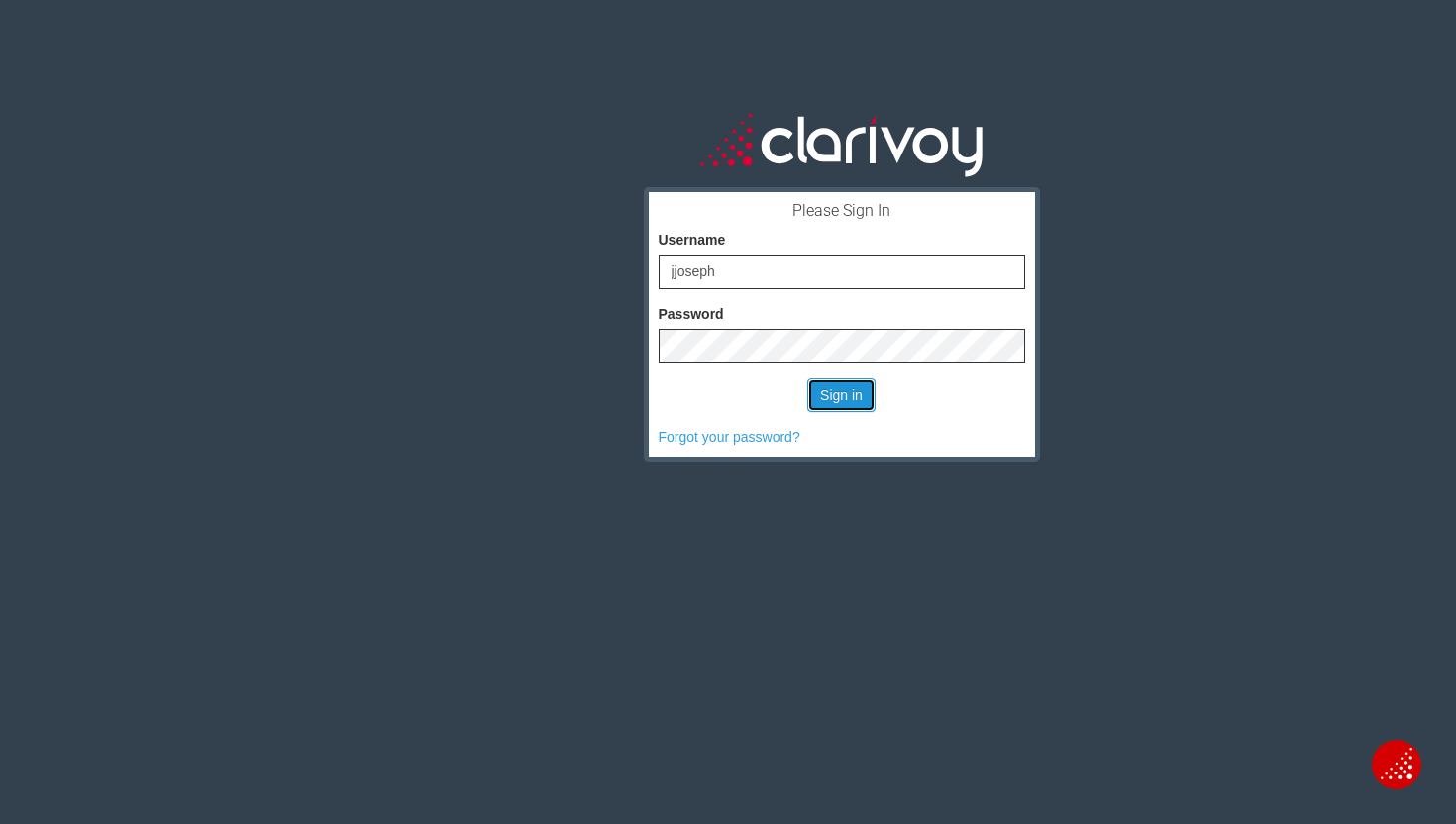 click on "Sign in" at bounding box center [841, 395] 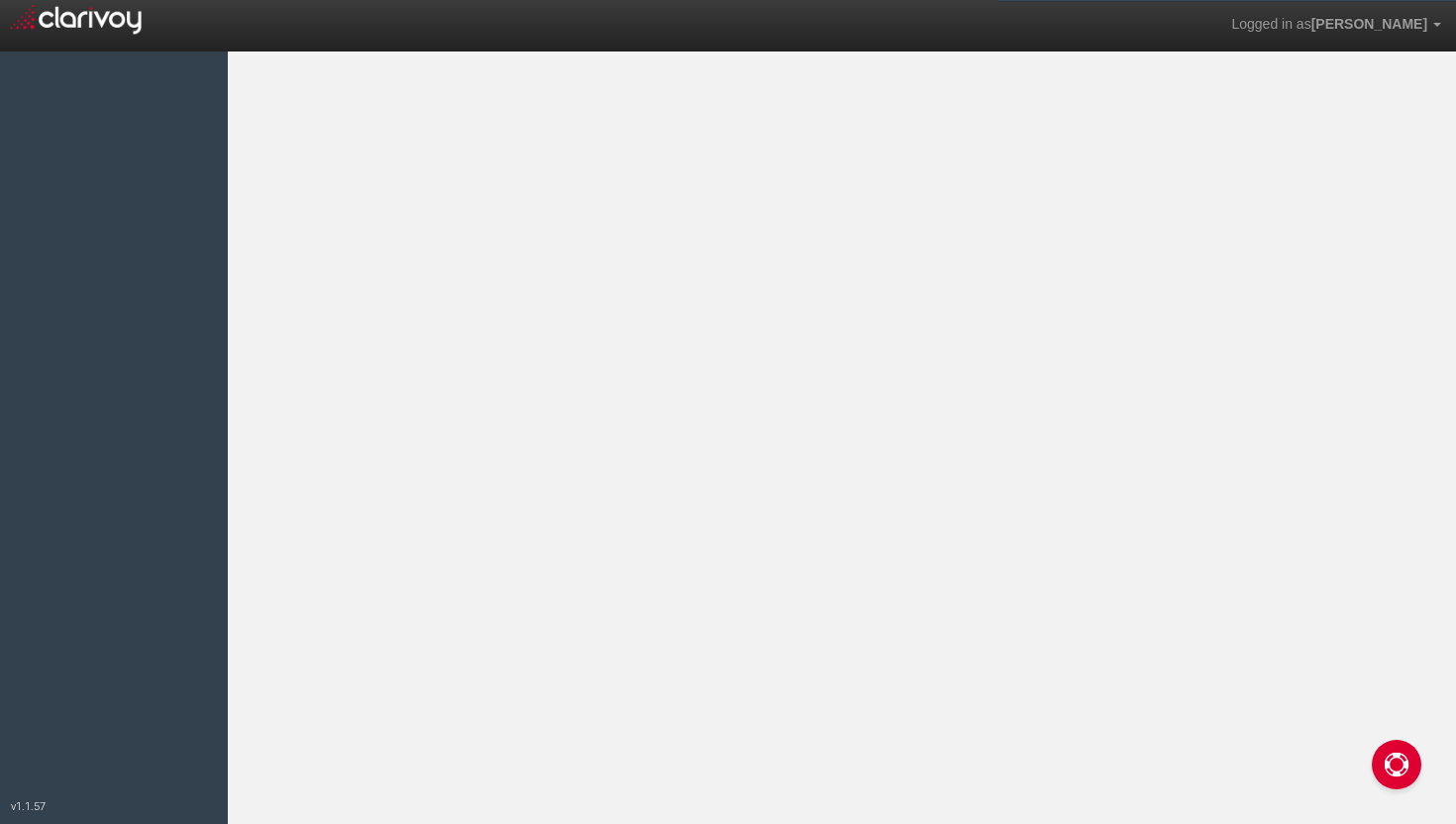 scroll, scrollTop: 0, scrollLeft: 0, axis: both 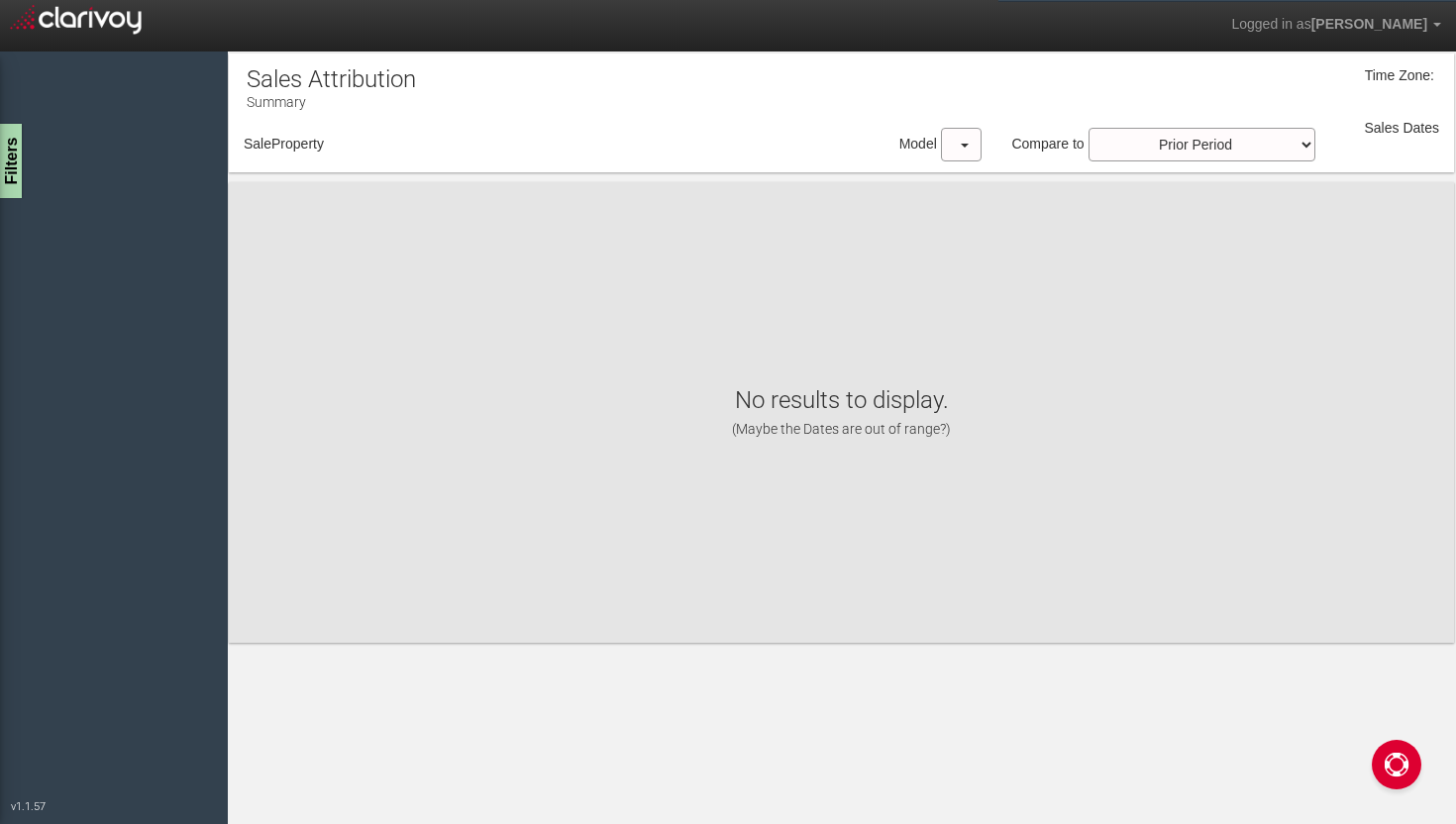 select on "object:39" 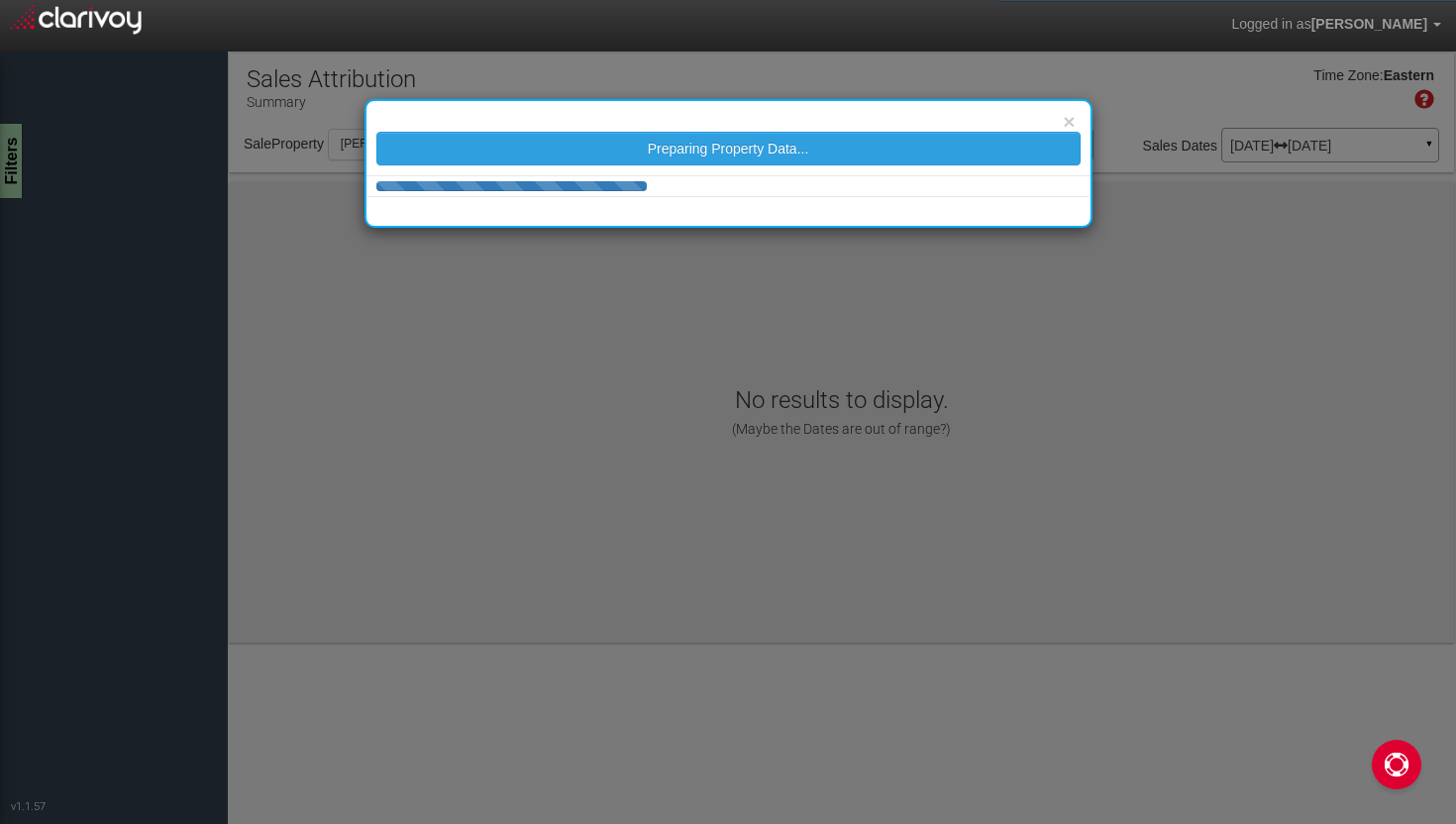 scroll, scrollTop: 0, scrollLeft: 0, axis: both 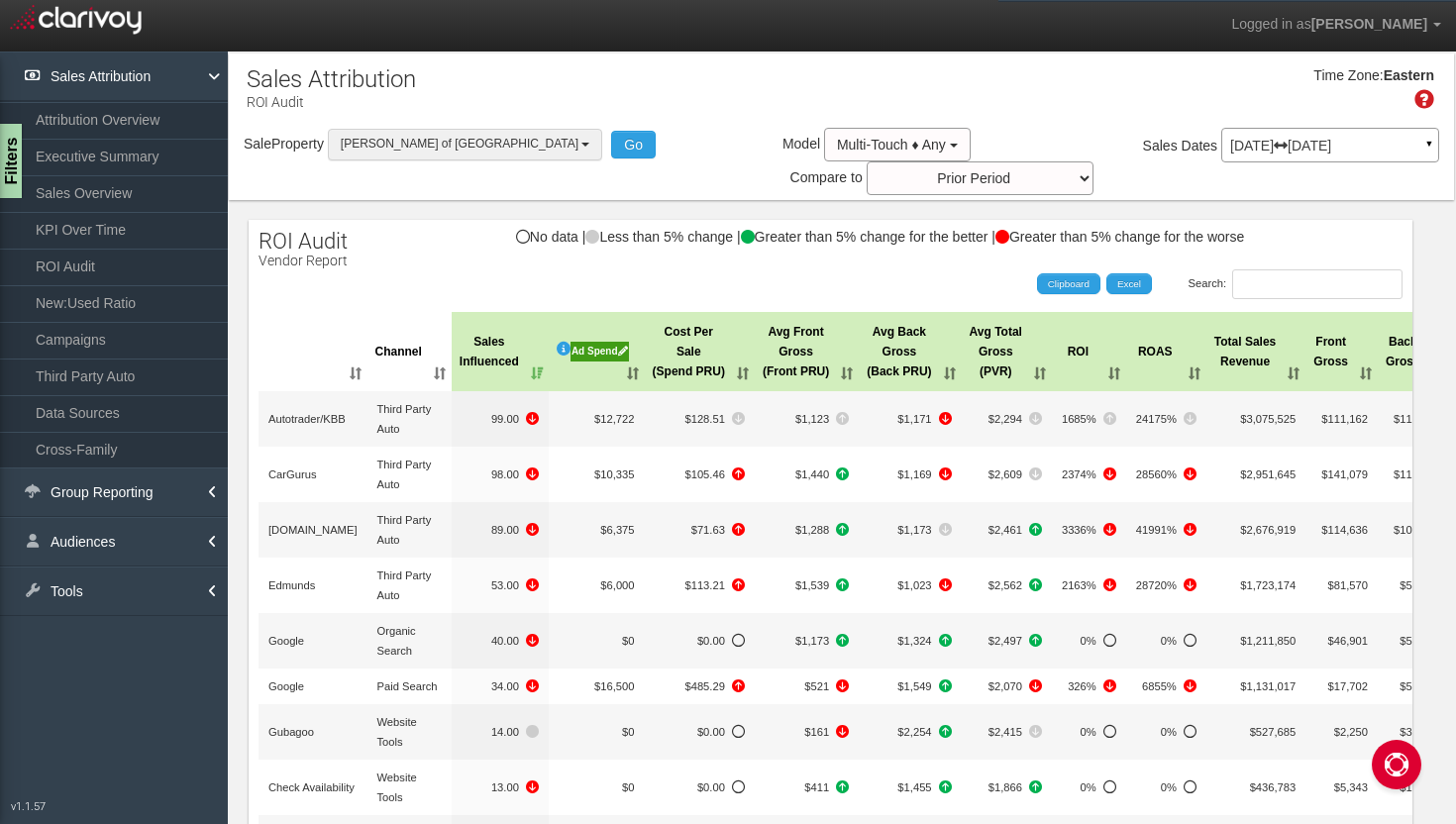click on "[PERSON_NAME] of [GEOGRAPHIC_DATA]" at bounding box center [460, 144] 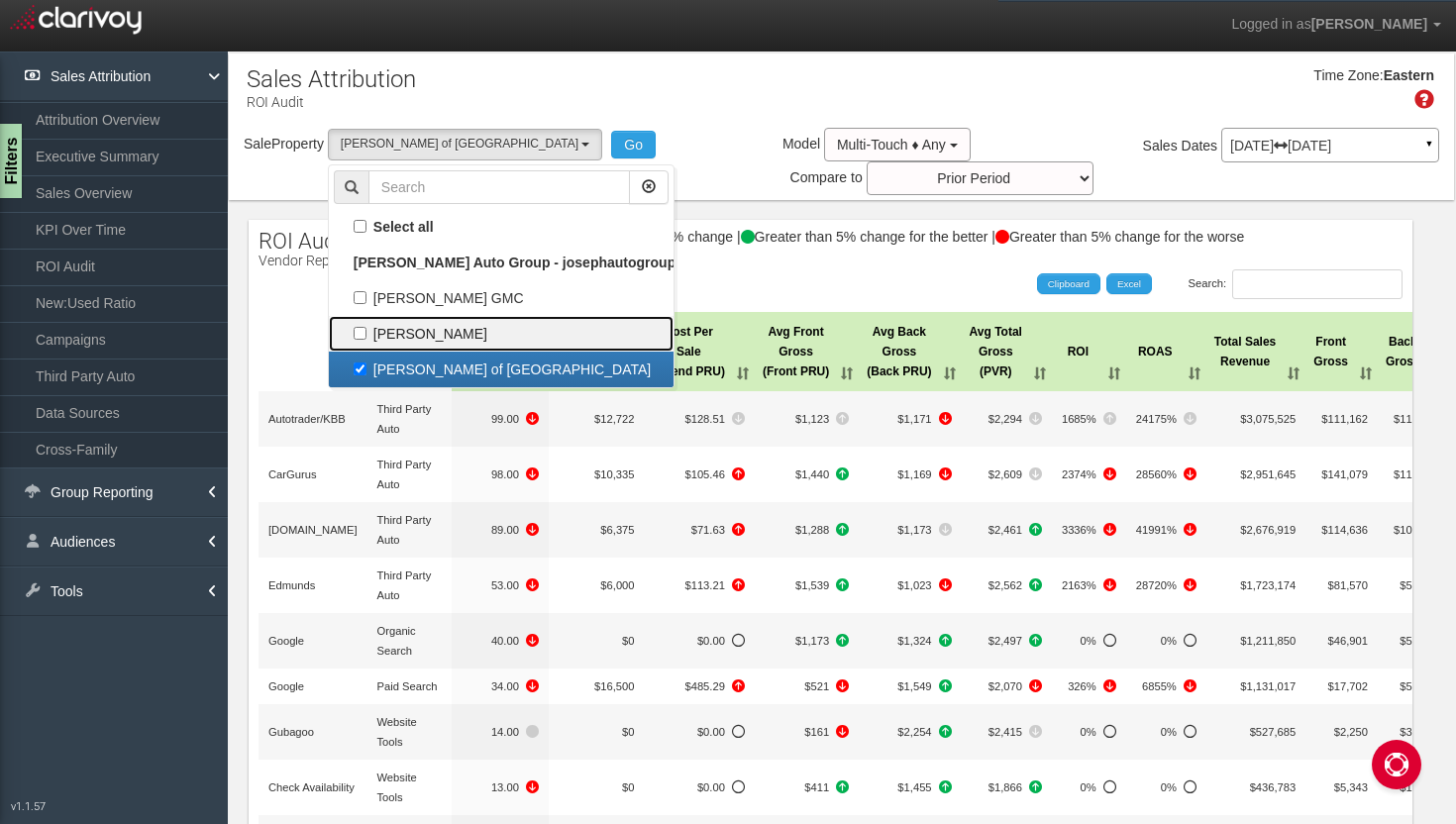 click on "[PERSON_NAME]" at bounding box center [501, 334] 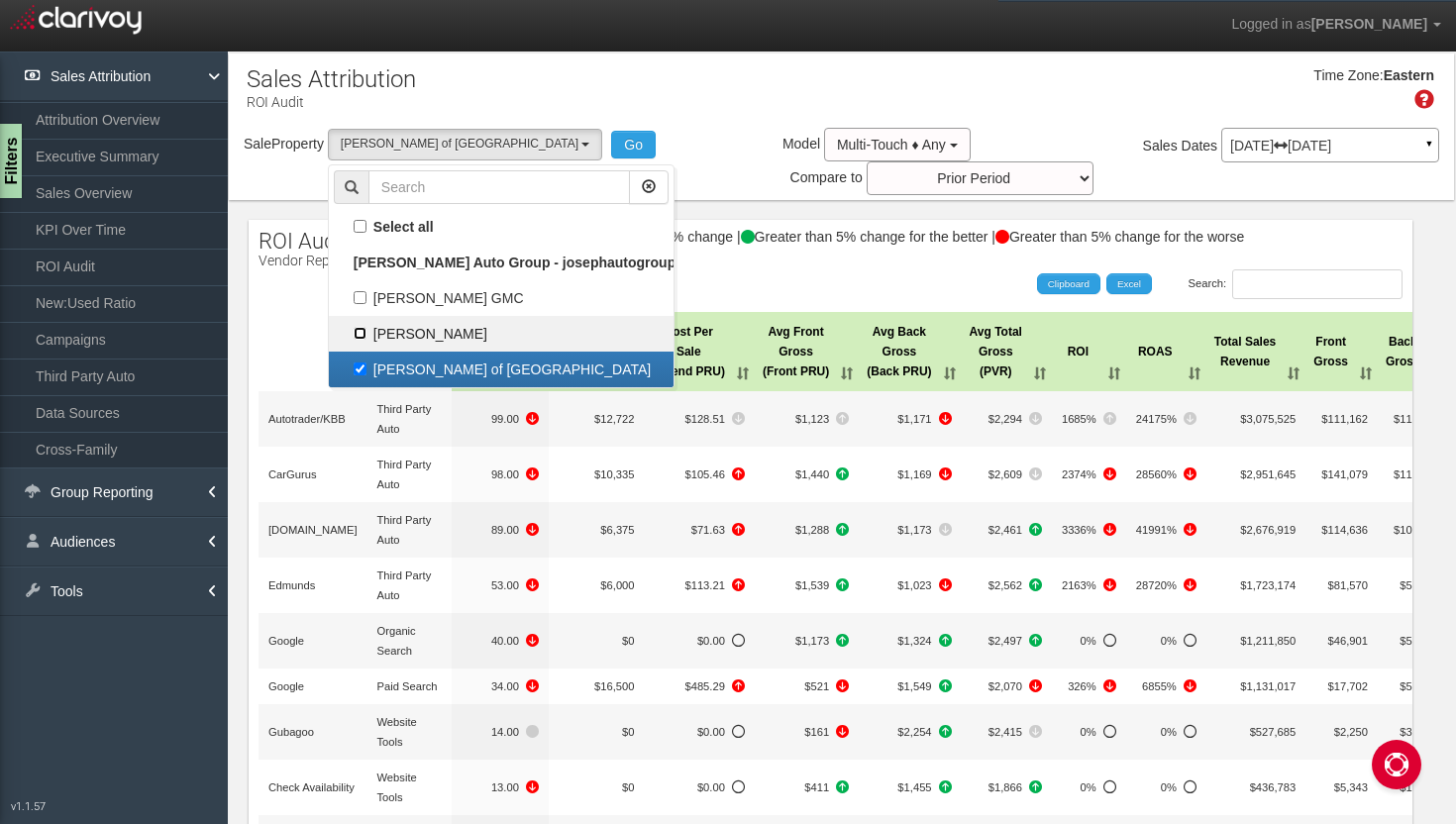 click on "[PERSON_NAME]" at bounding box center [360, 333] 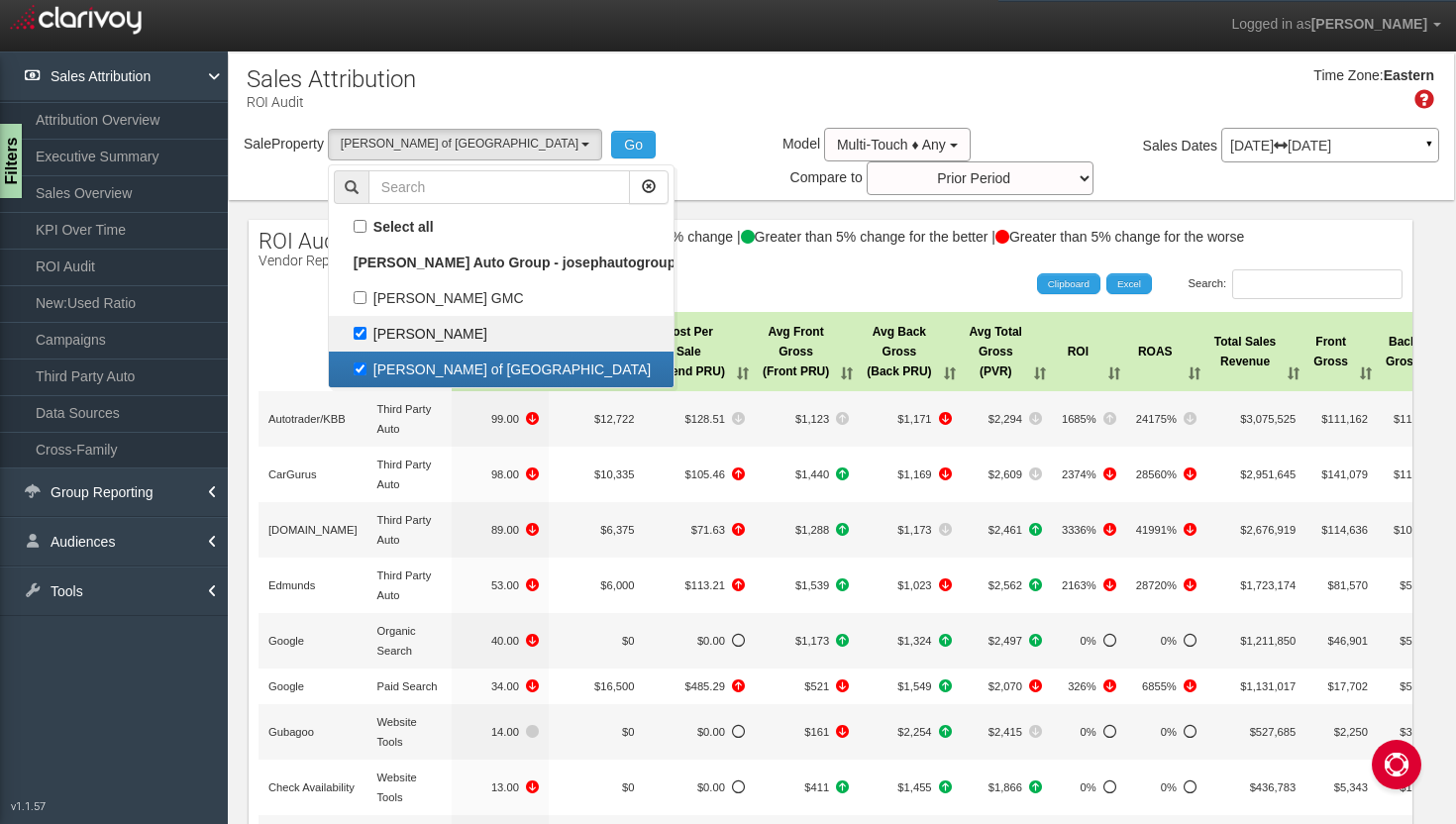 select on "object:38" 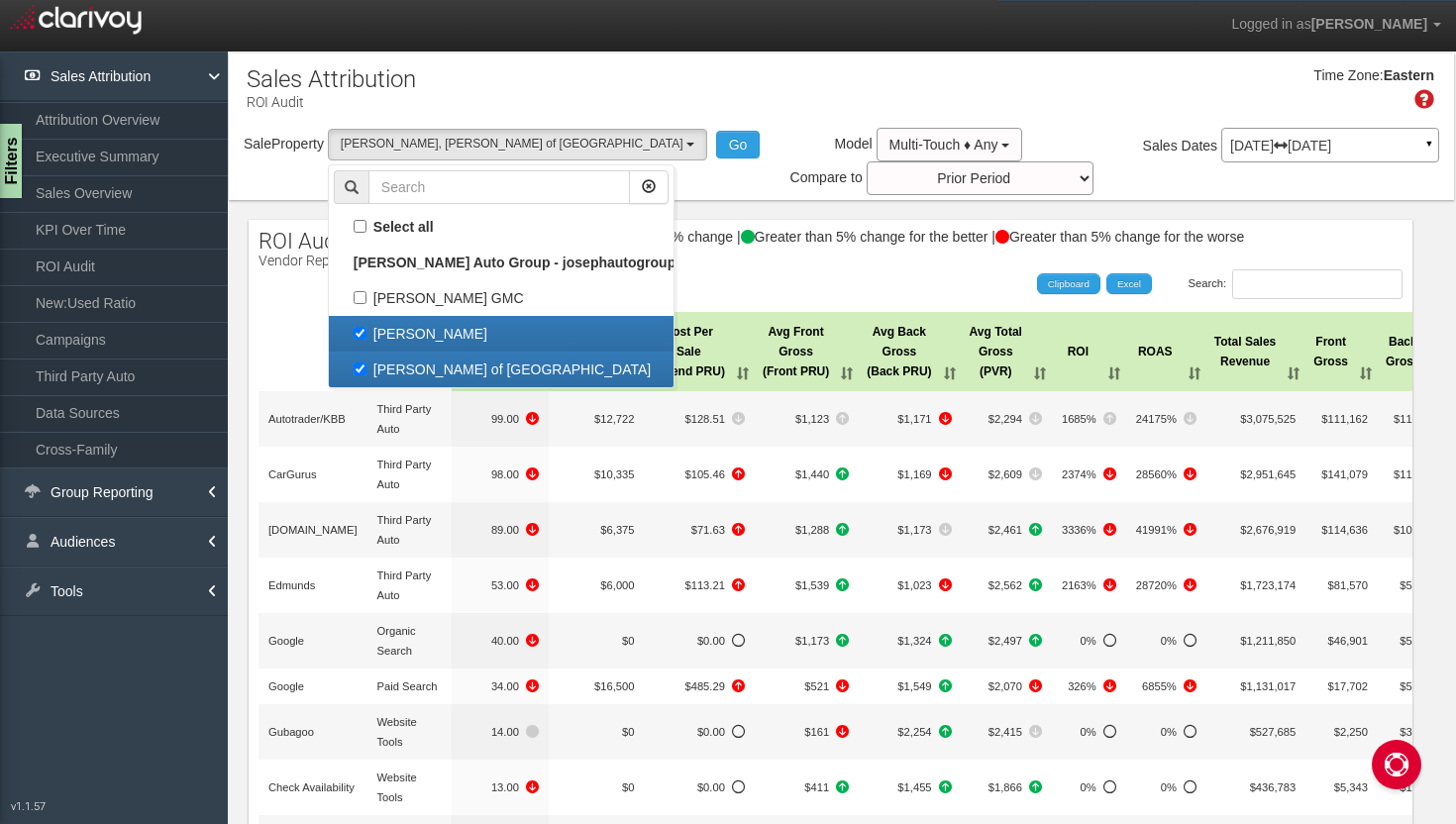 click on "[PERSON_NAME] of [GEOGRAPHIC_DATA]" at bounding box center [501, 369] 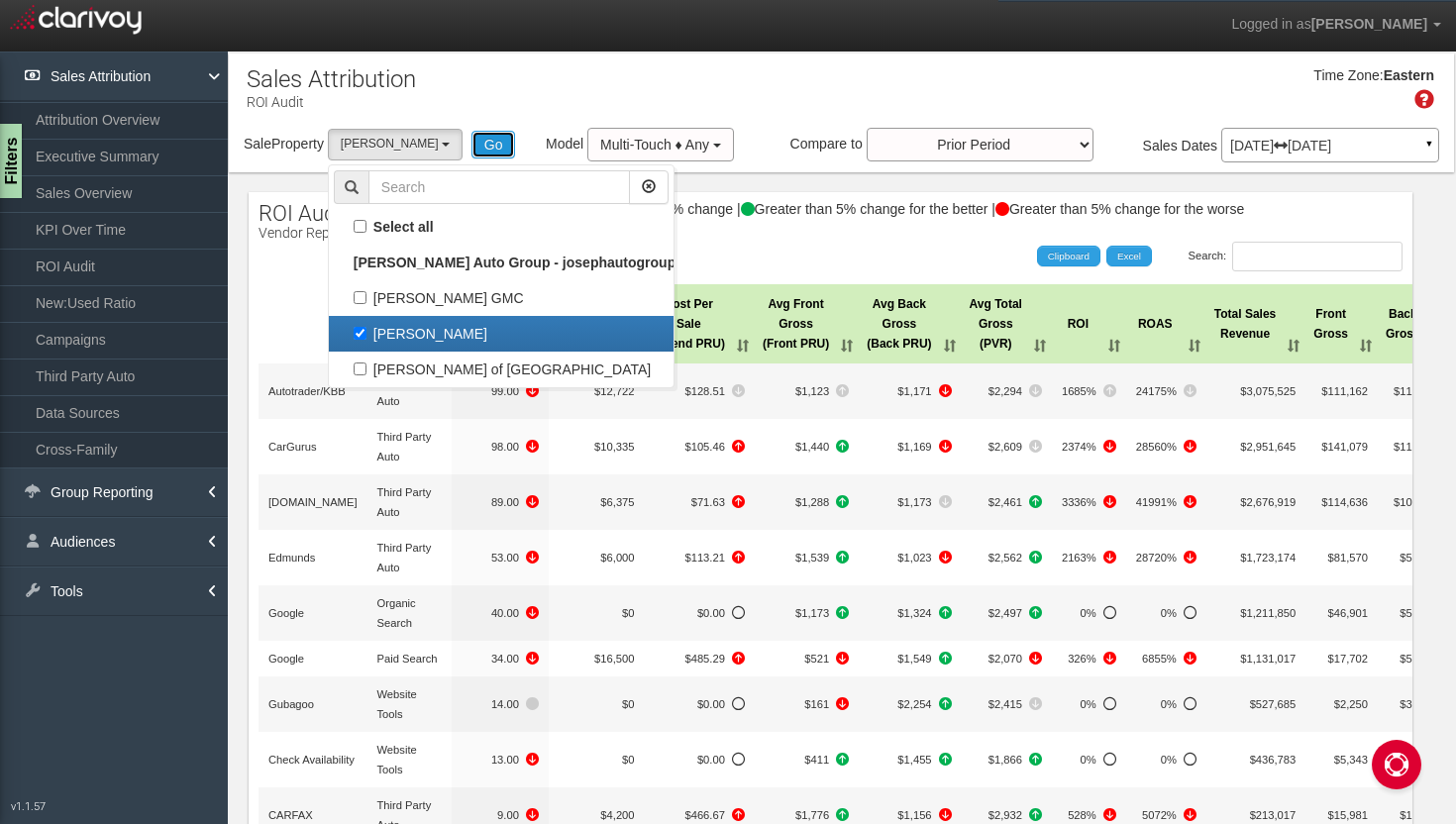 click on "Go" at bounding box center (493, 145) 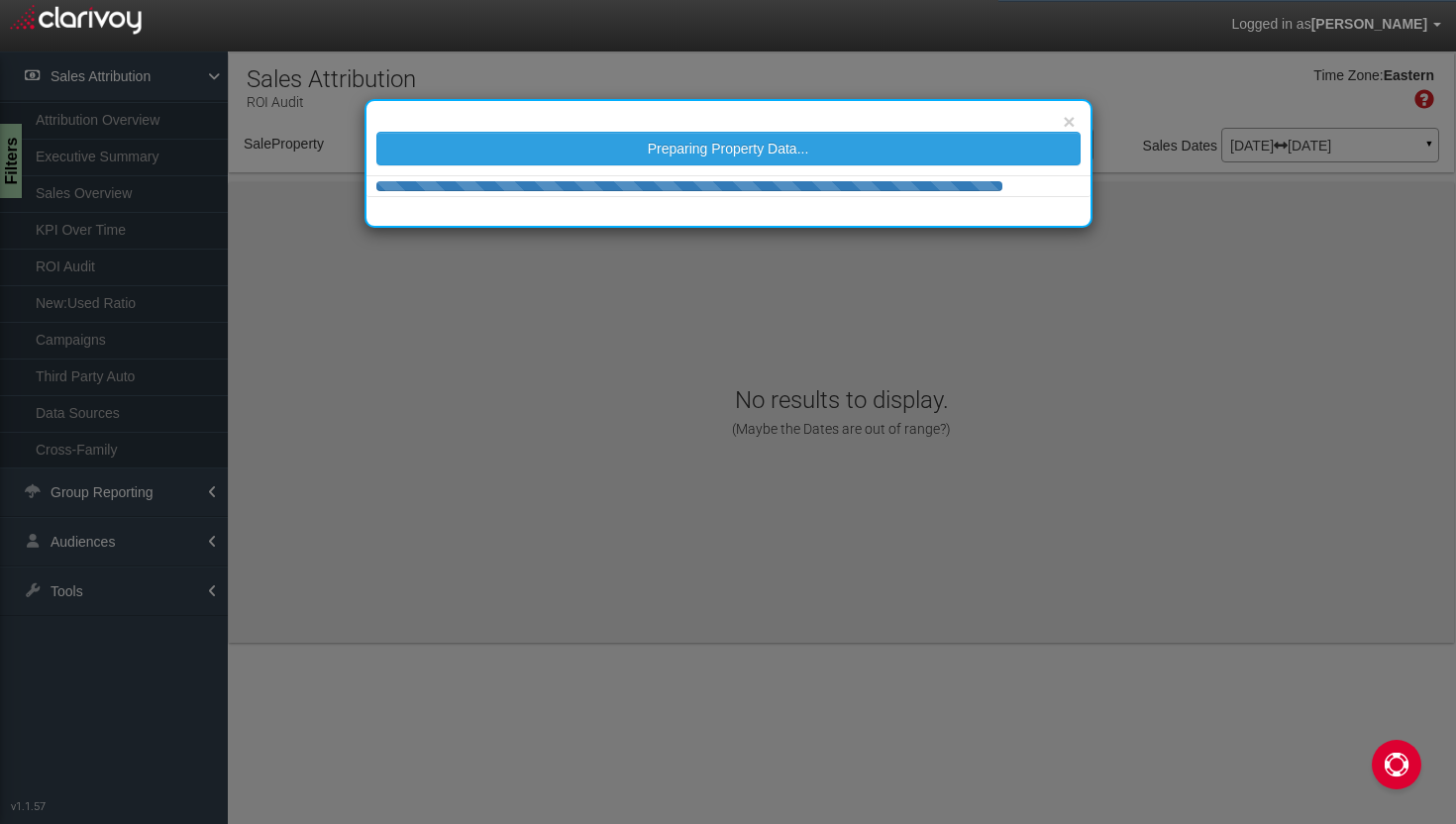 select on "object:263" 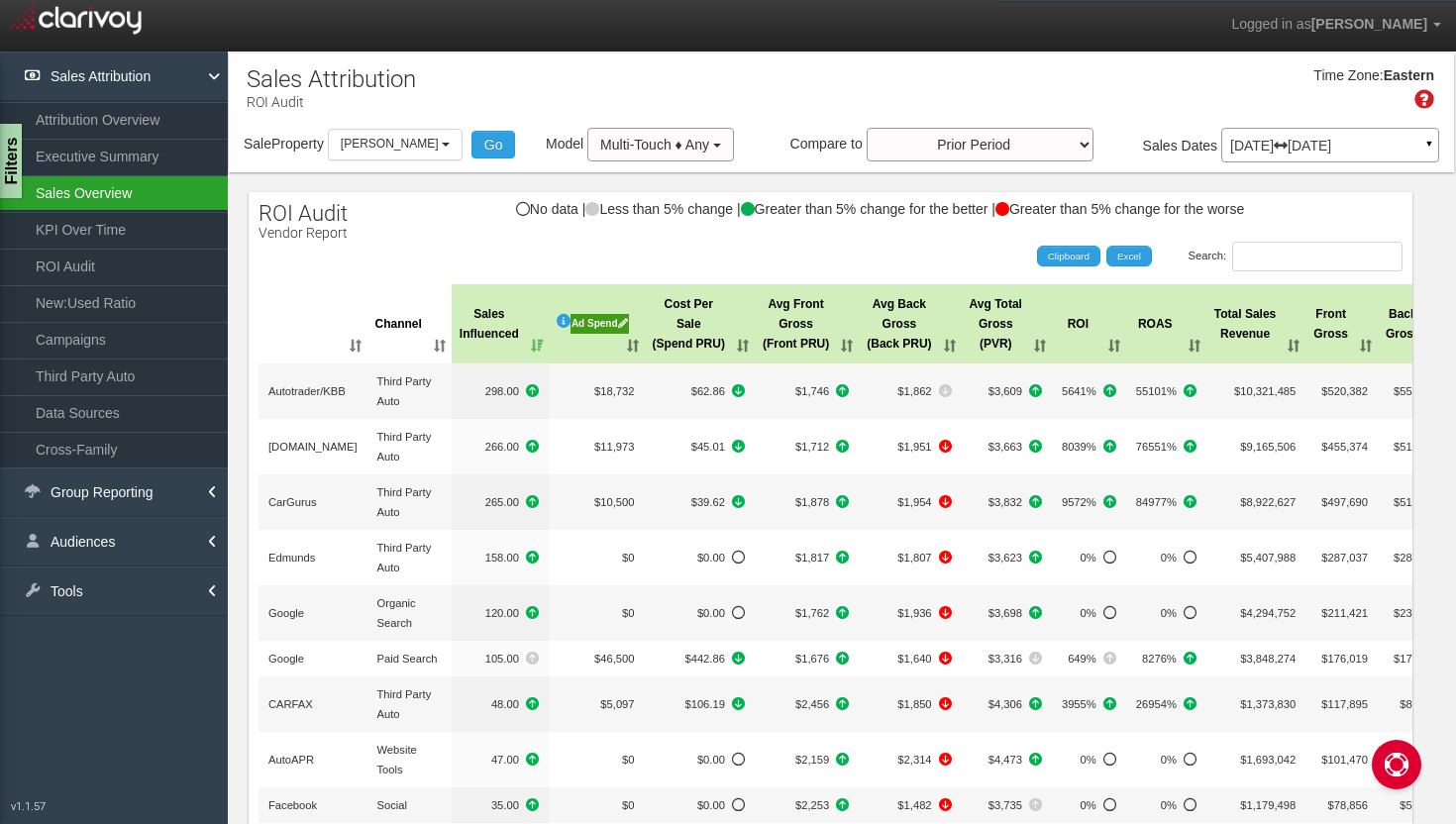 click on "Sales Overview" at bounding box center (114, 193) 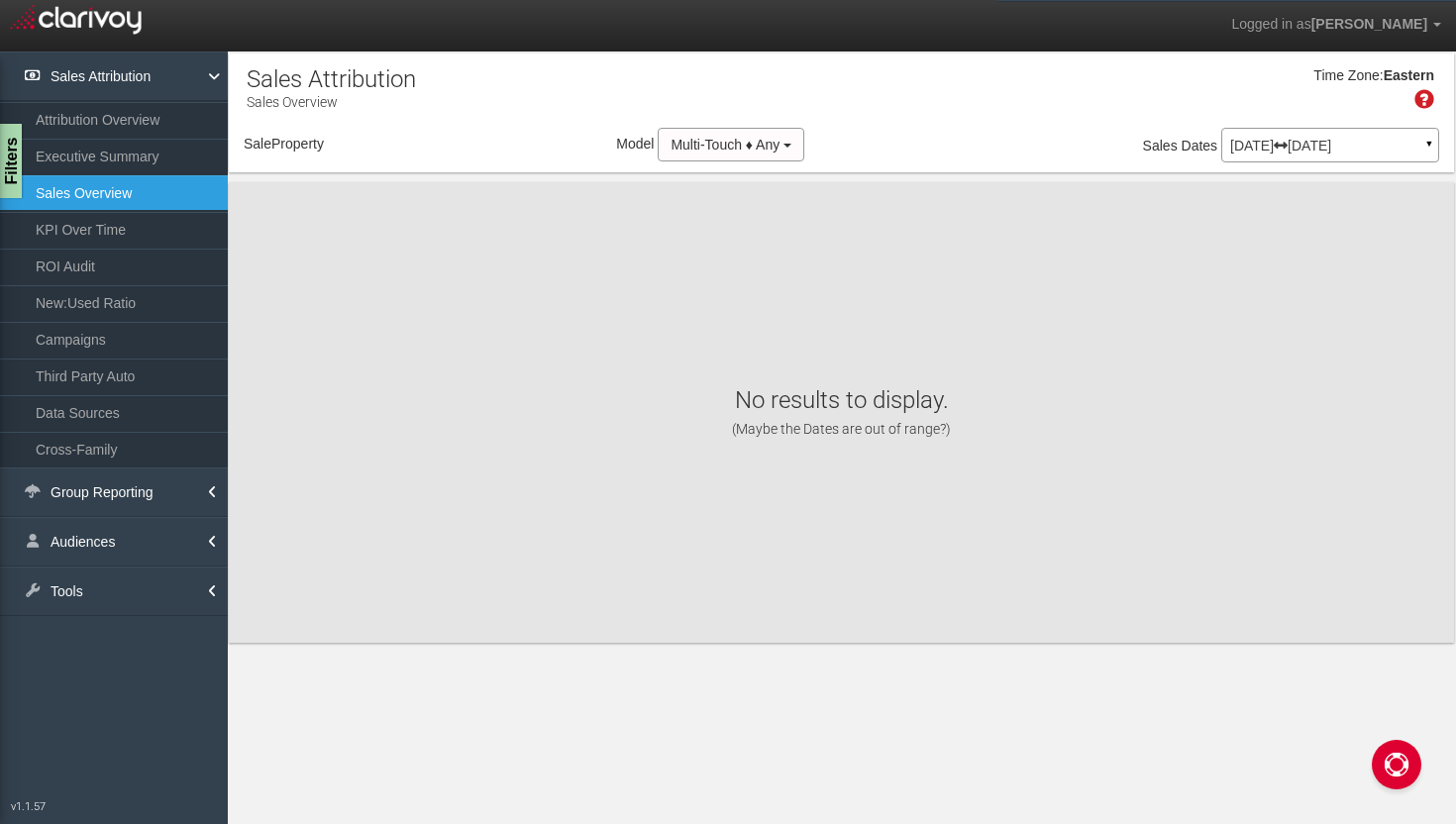 select on "object:303" 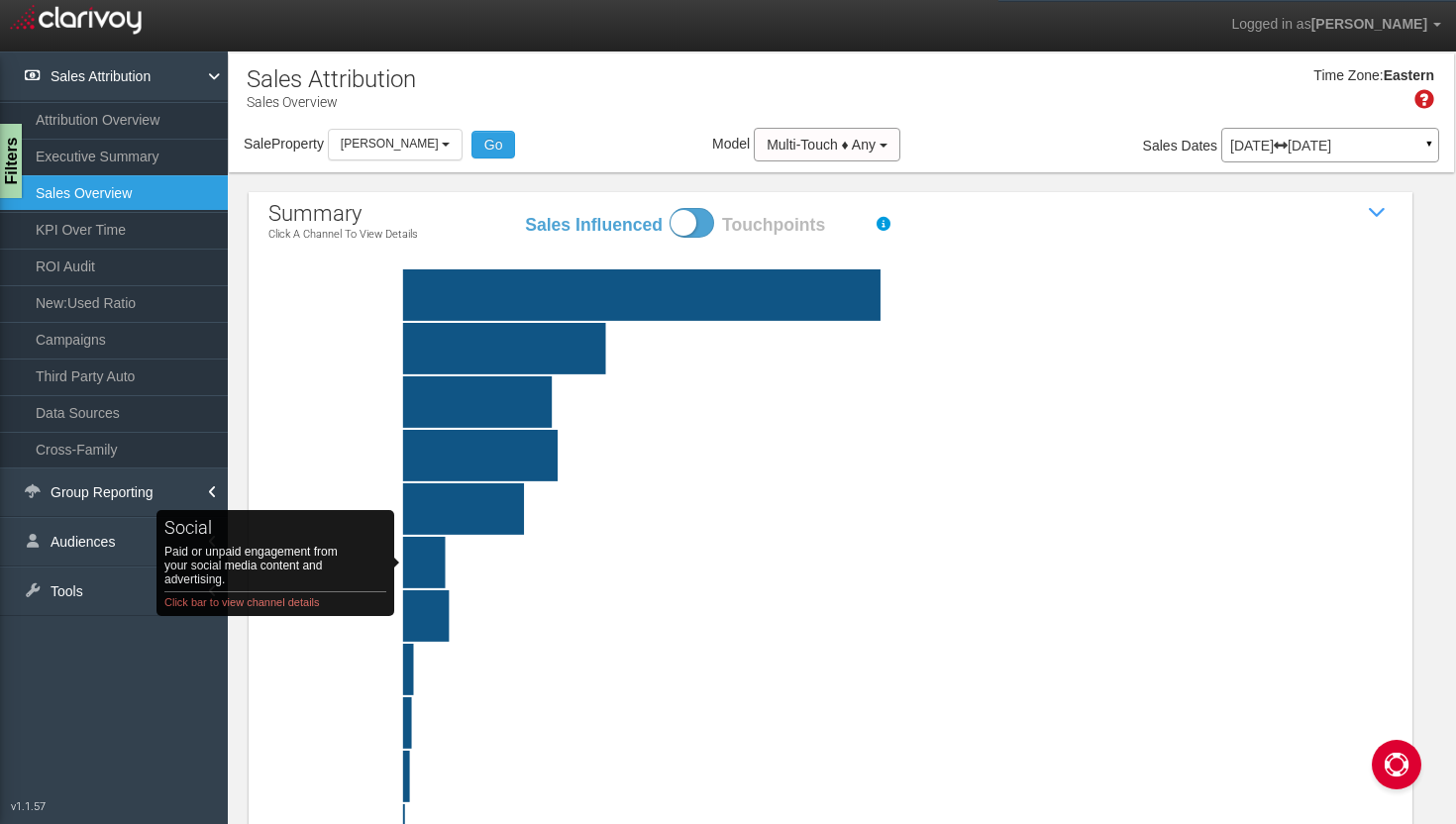 click on "social   Paid or unpaid engagement from your social media content and advertising.  Click bar to view channel details" 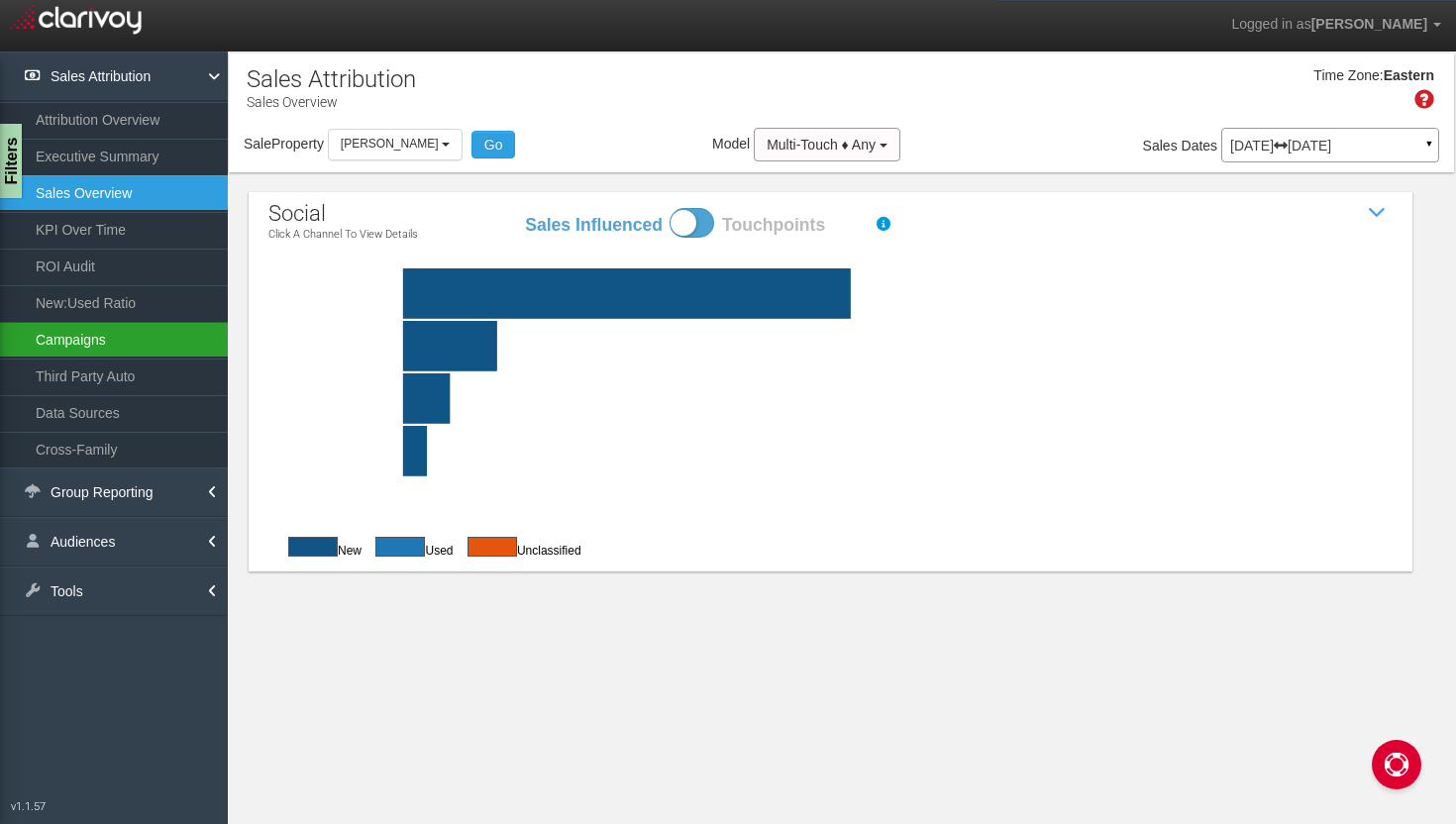 click on "Campaigns" at bounding box center (114, 340) 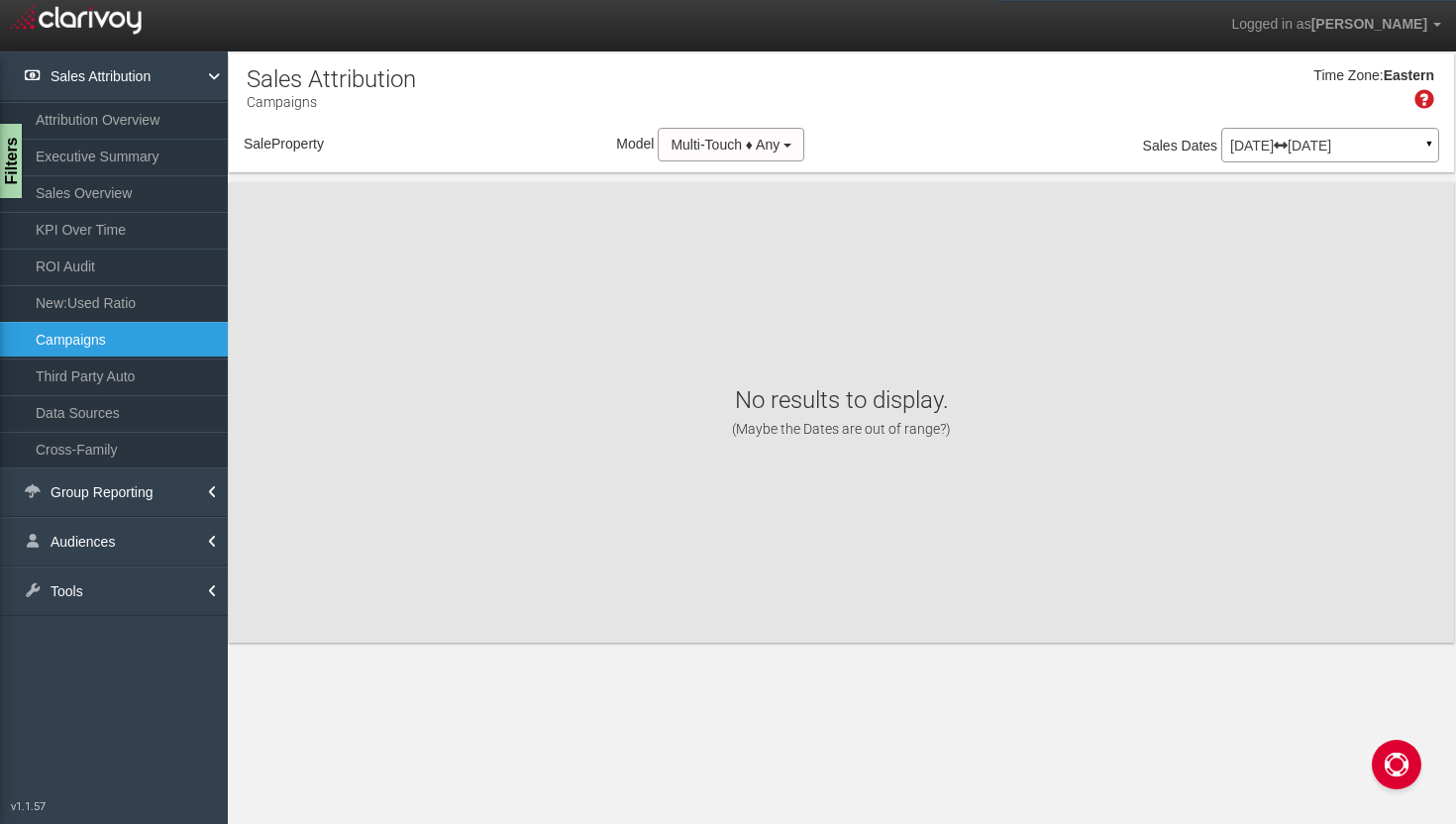 select on "object:342" 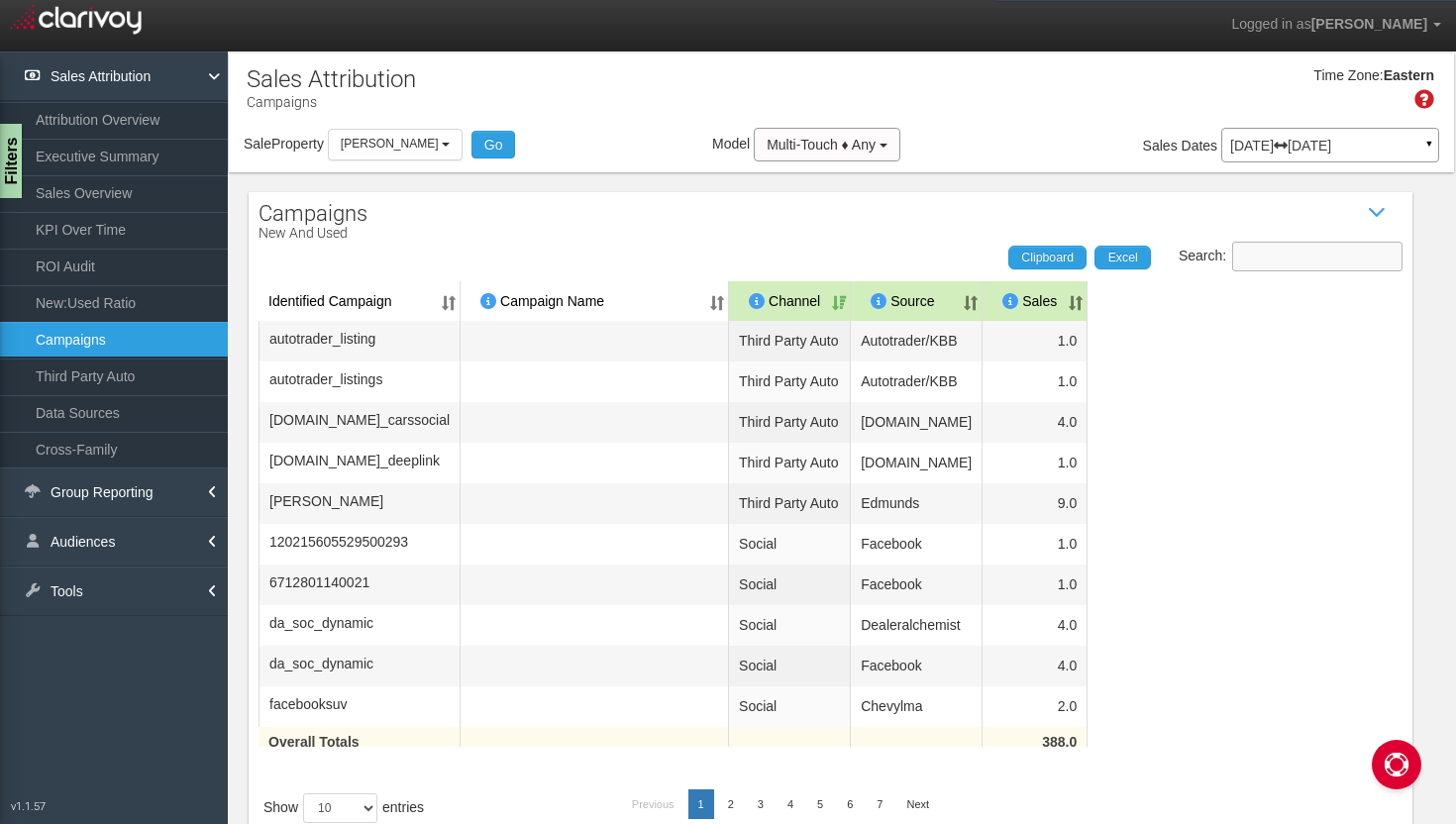 click on "Search:" at bounding box center (1317, 257) 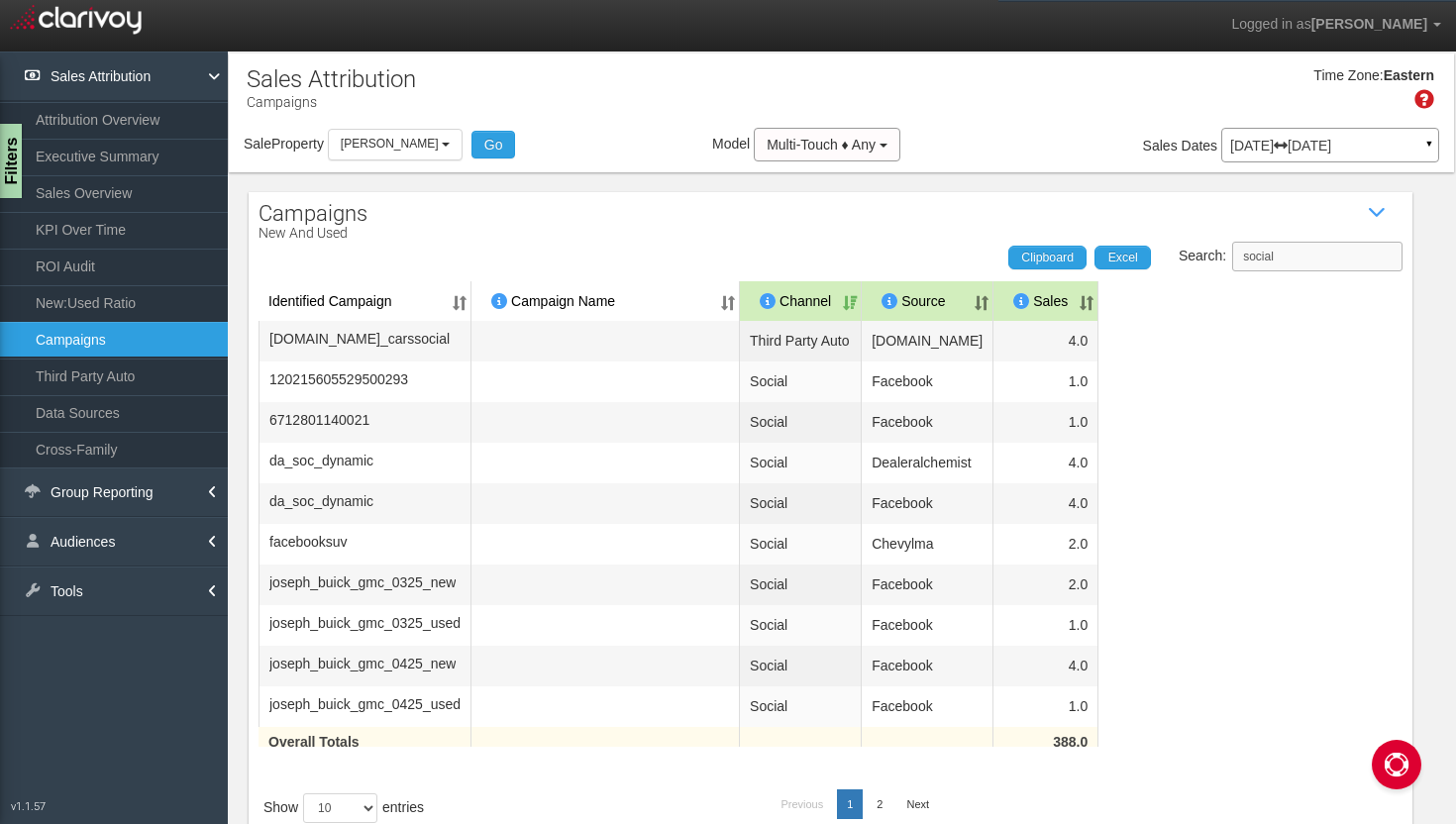 type on "social" 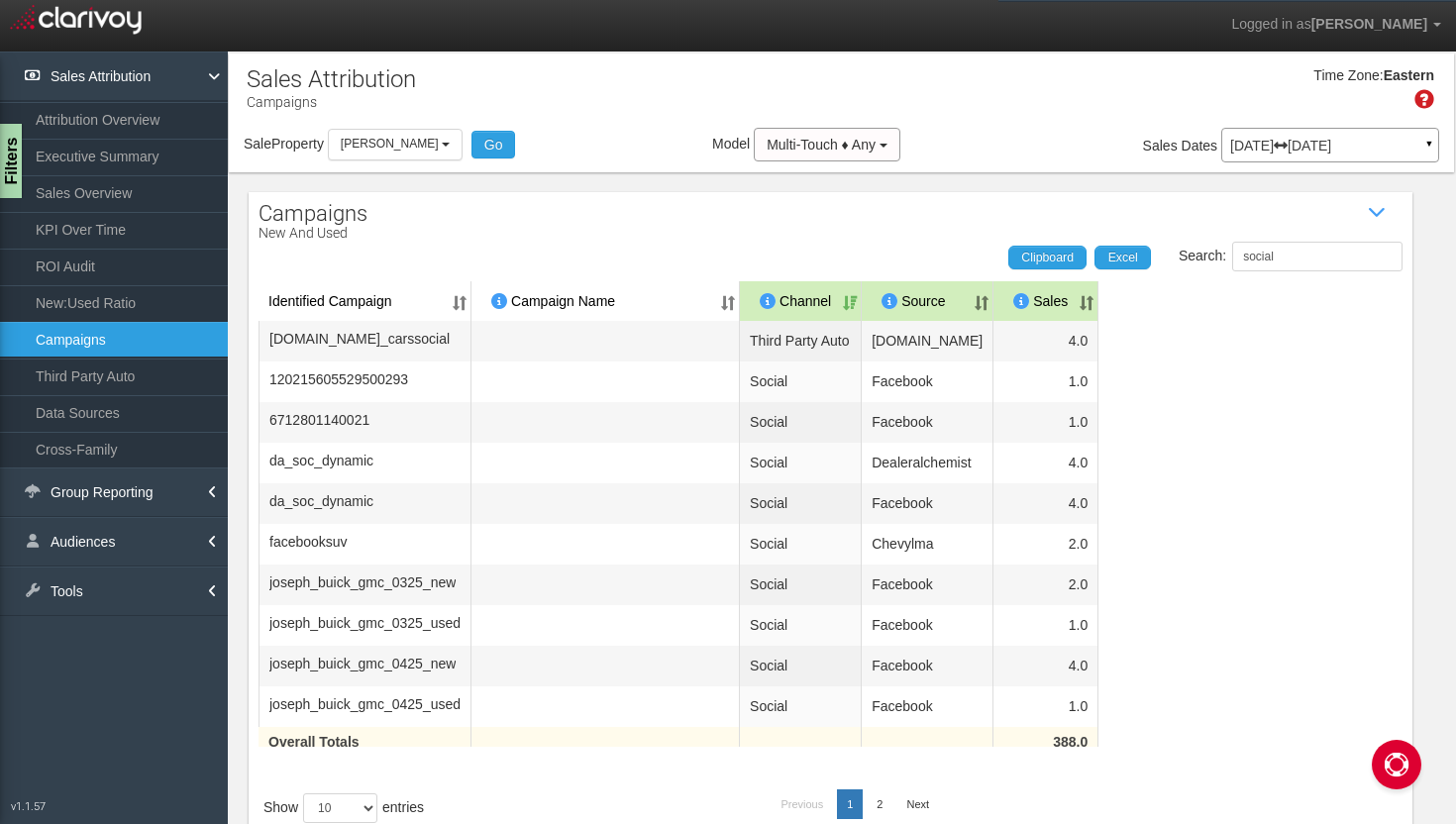 click on "[DATE]   [DATE]" at bounding box center [1330, 146] 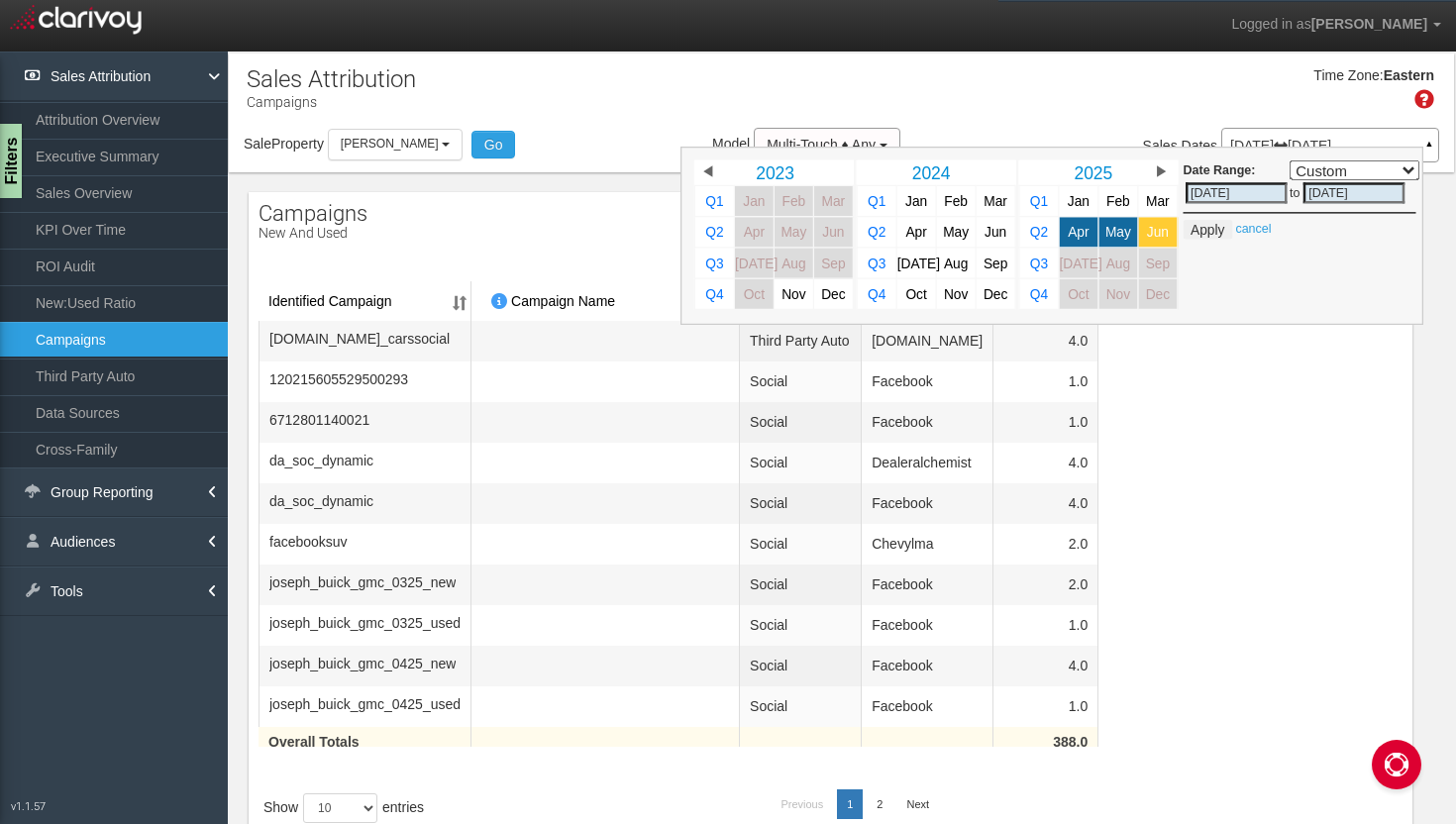 click on "Jun" at bounding box center [1158, 232] 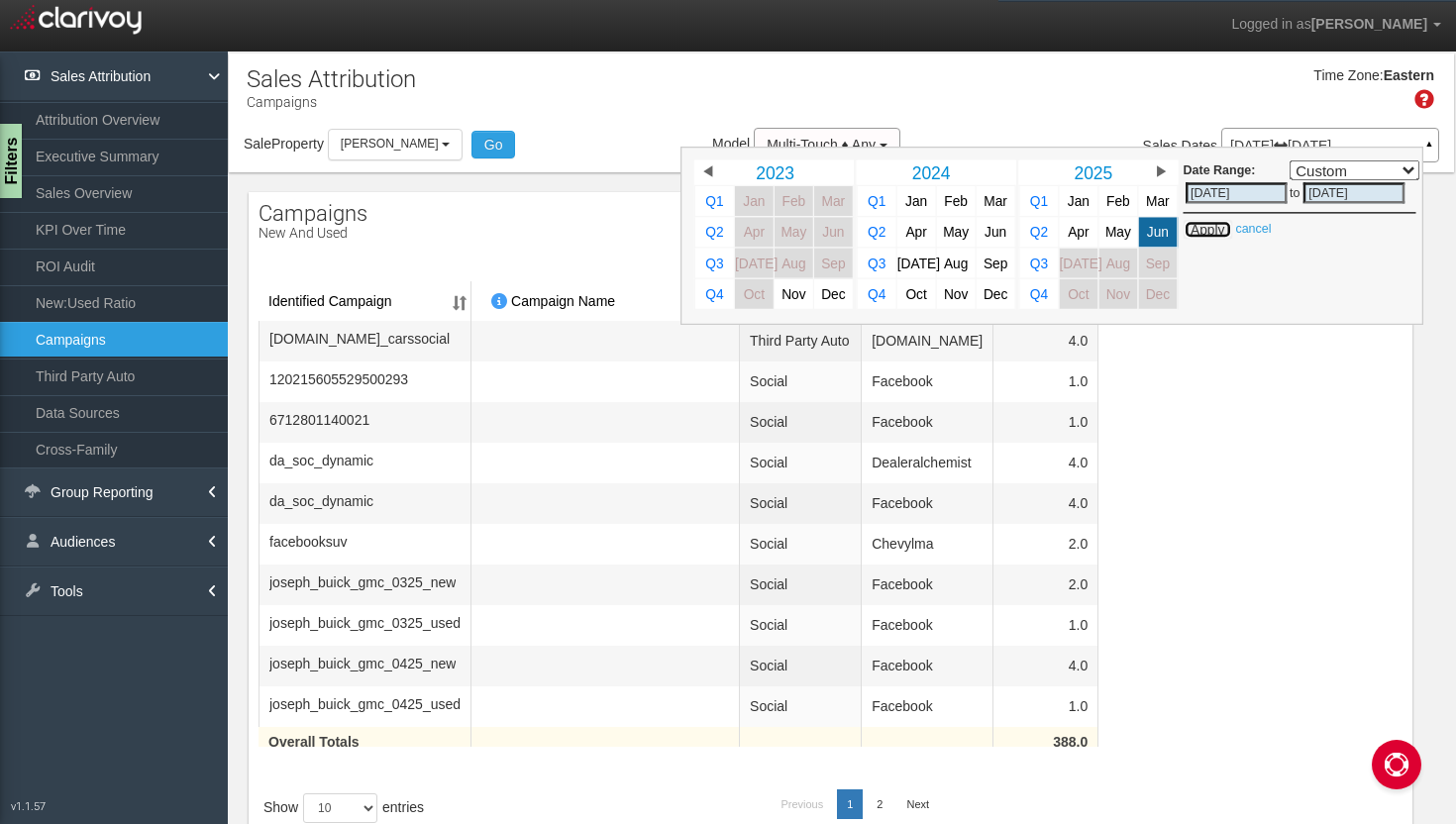 click on "Apply" at bounding box center [1207, 230] 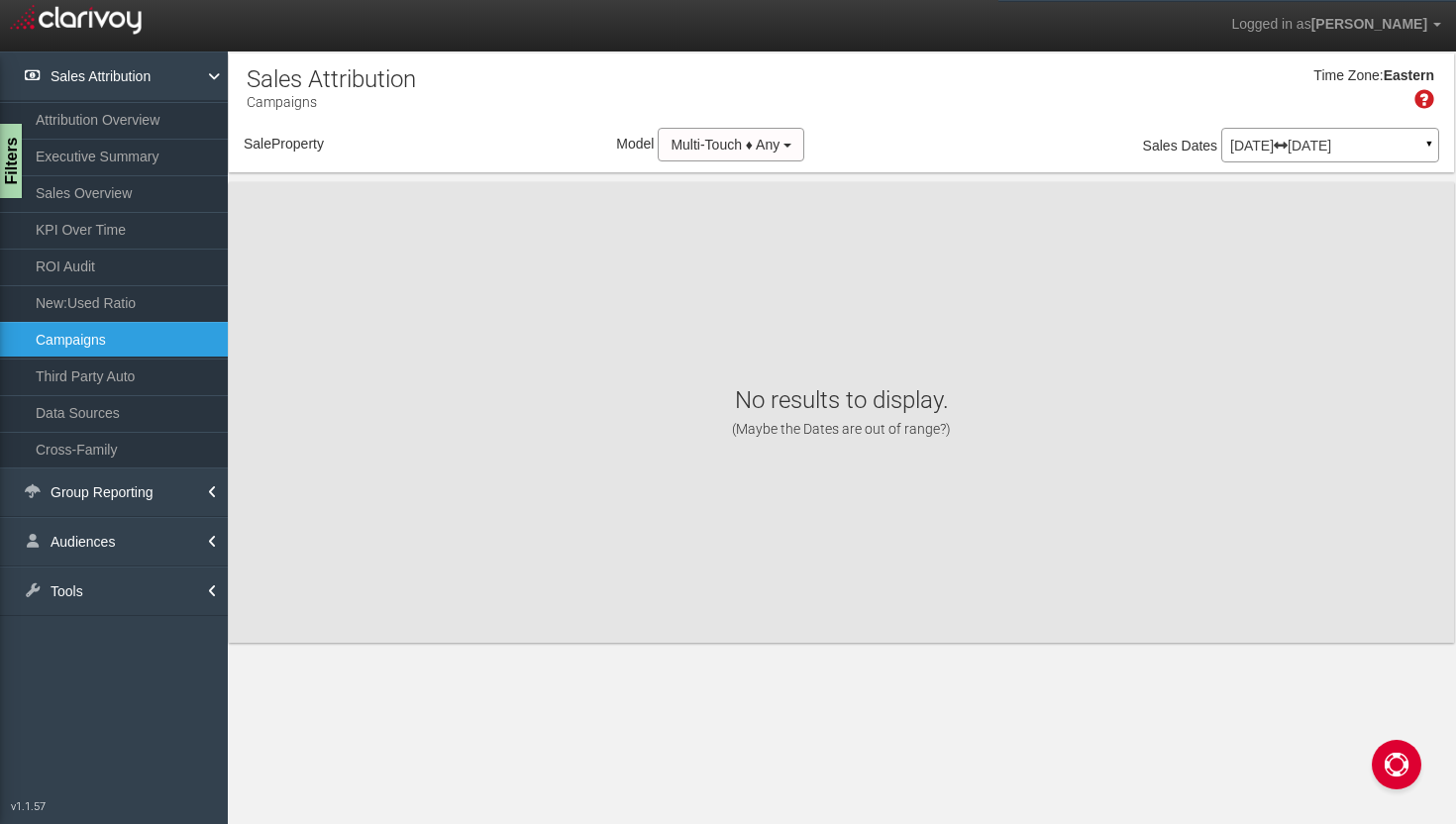 select on "object:381" 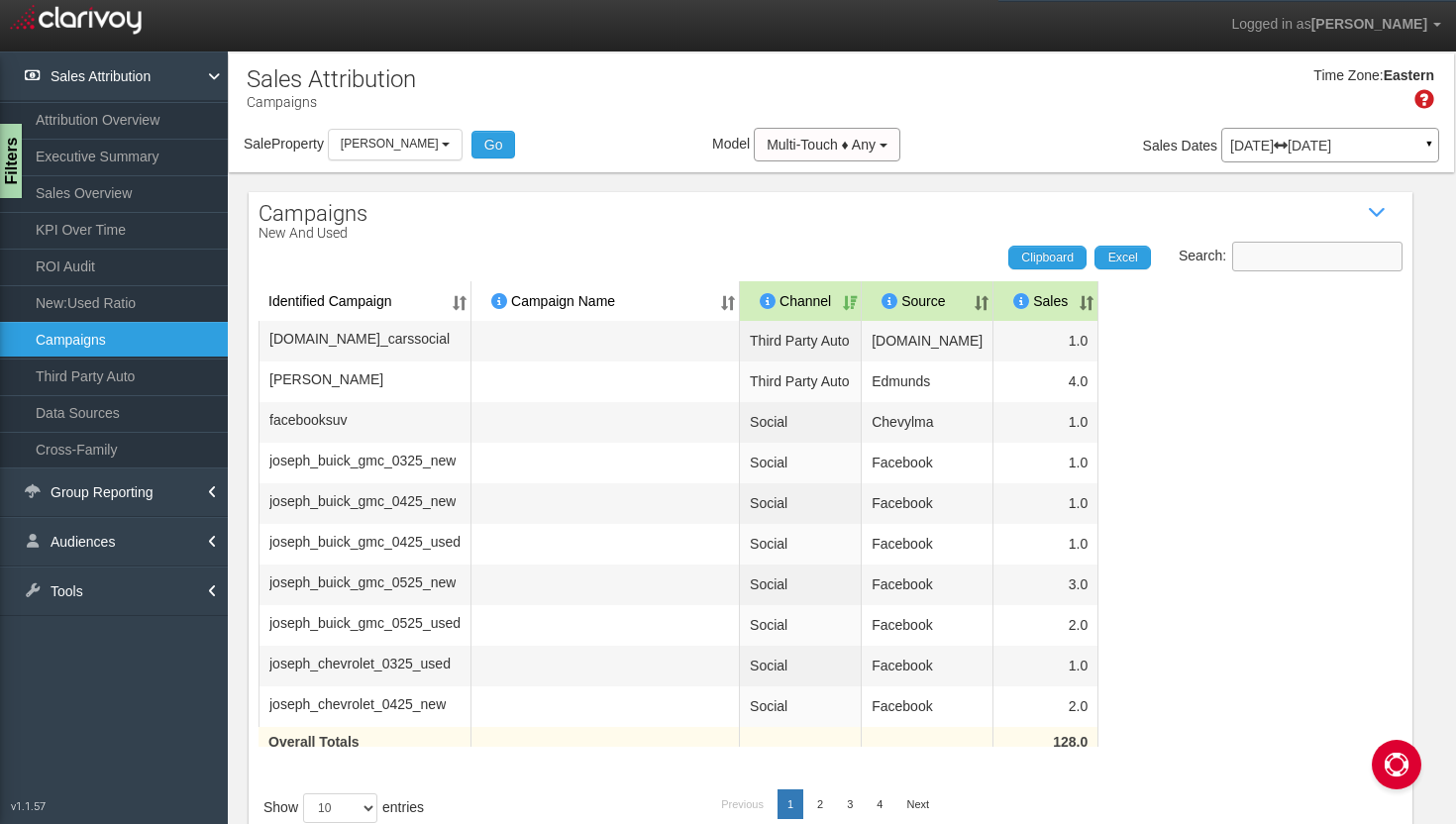 click on "Search:" at bounding box center (1317, 257) 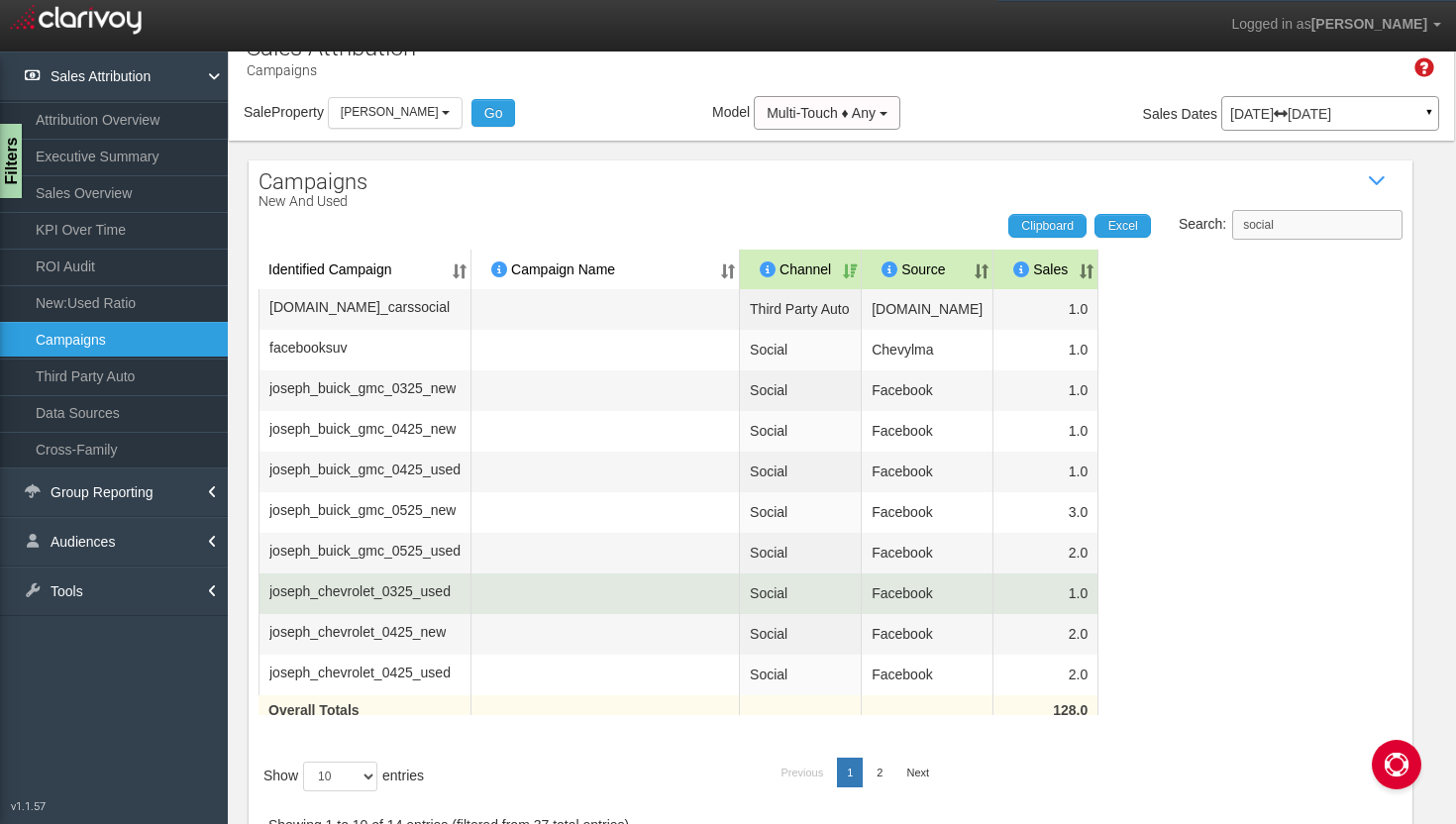 scroll, scrollTop: 35, scrollLeft: 0, axis: vertical 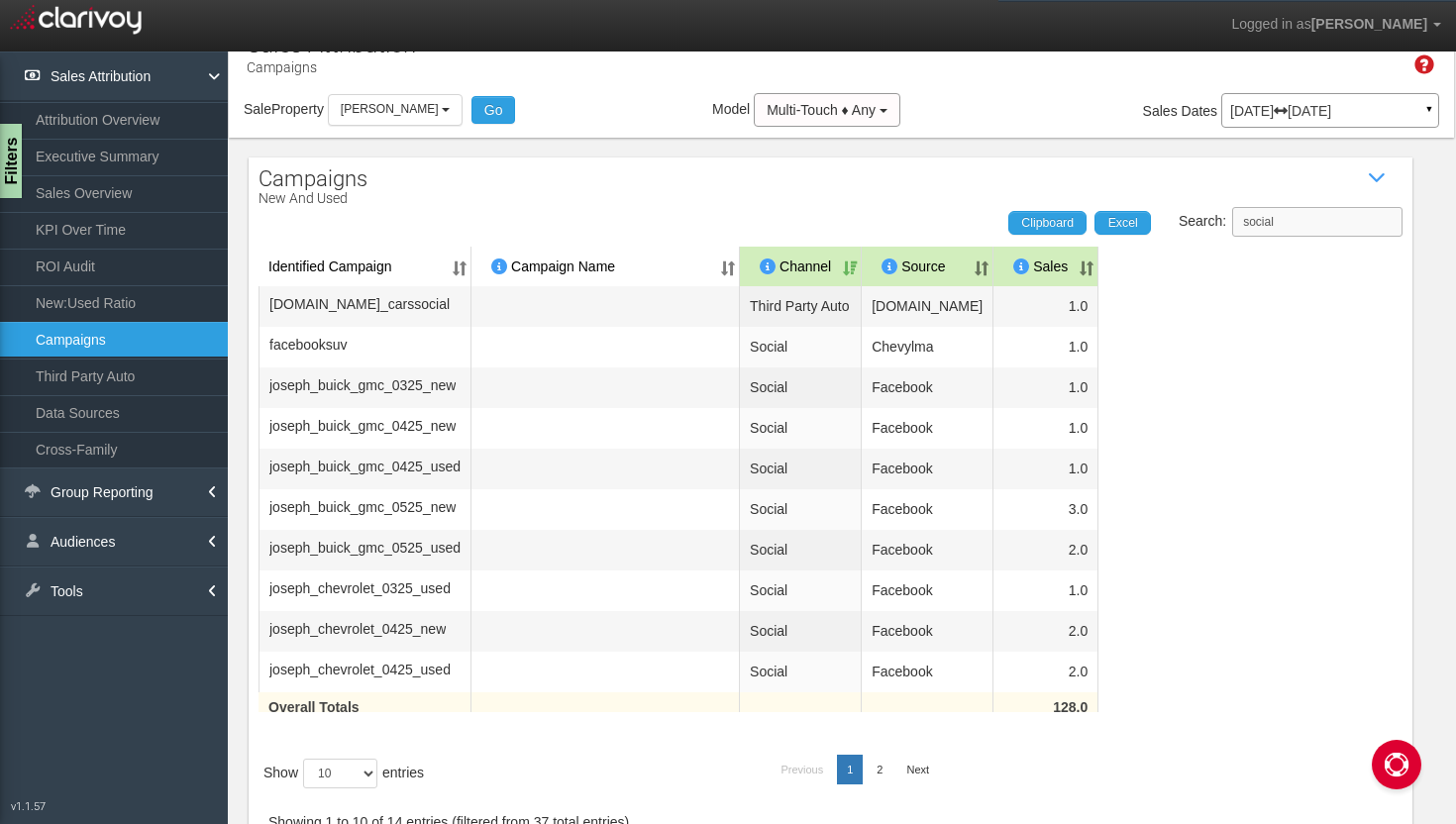 type on "social" 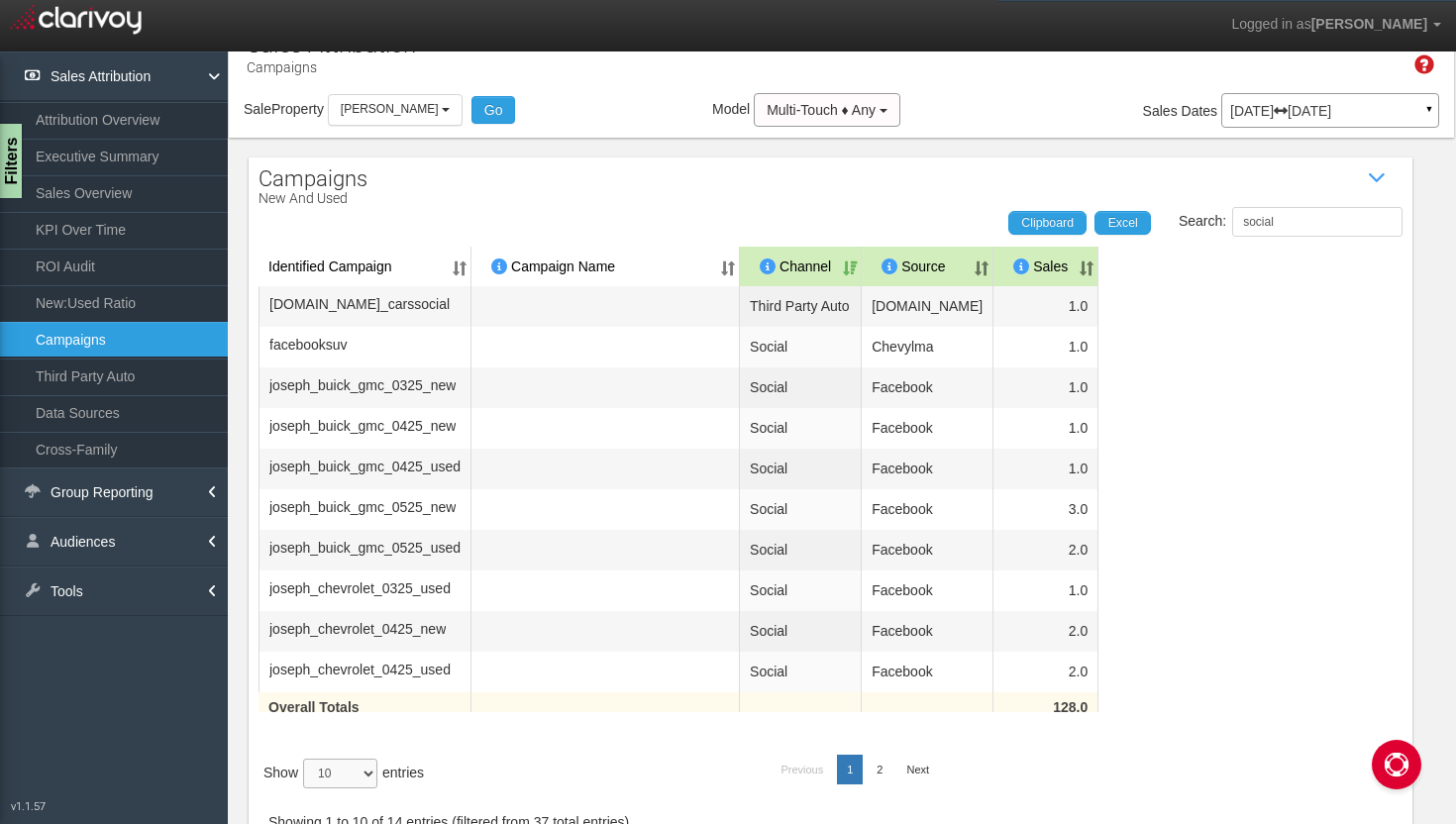 click on "10 25 50 100" at bounding box center (340, 773) 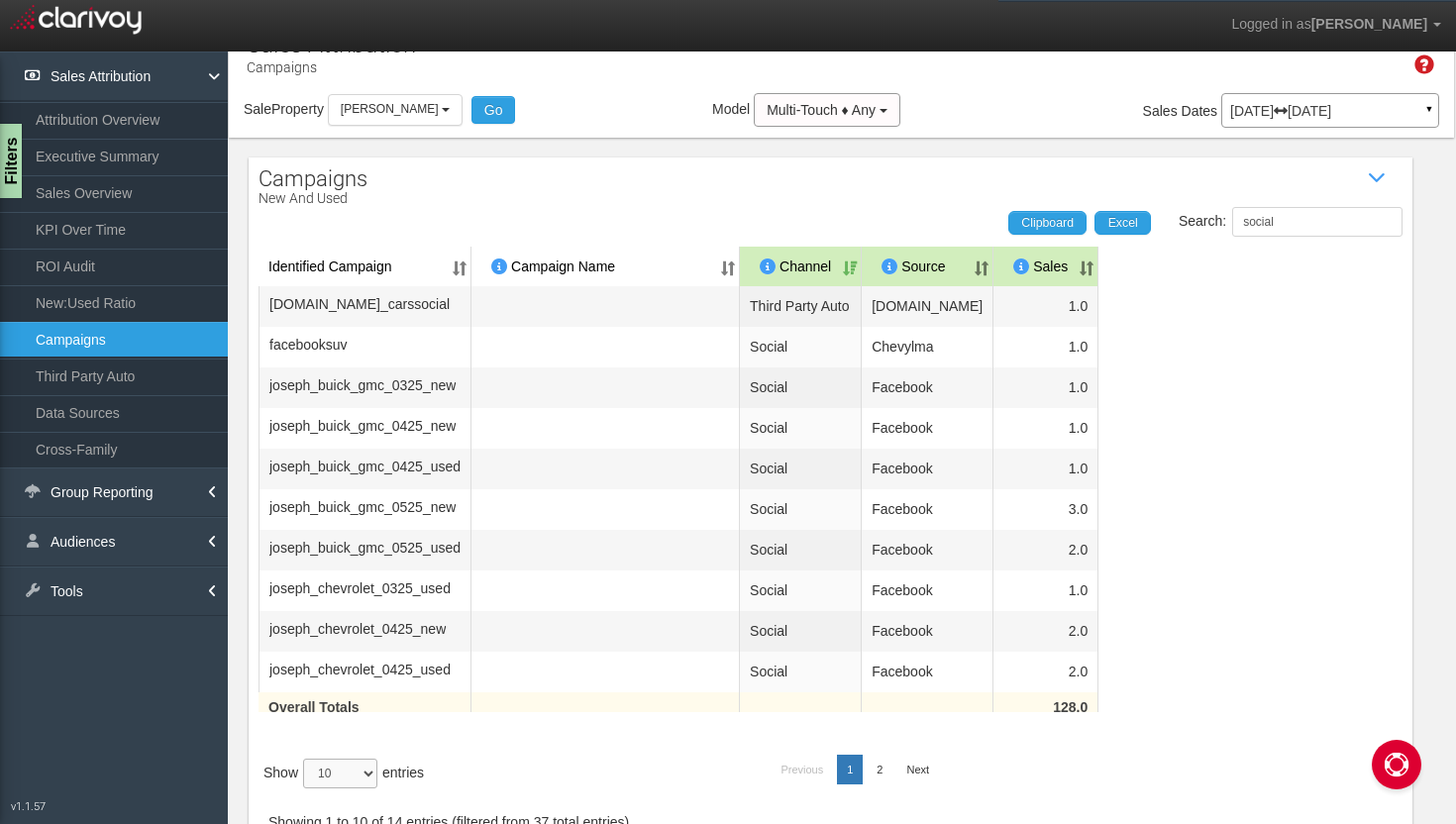 select on "25" 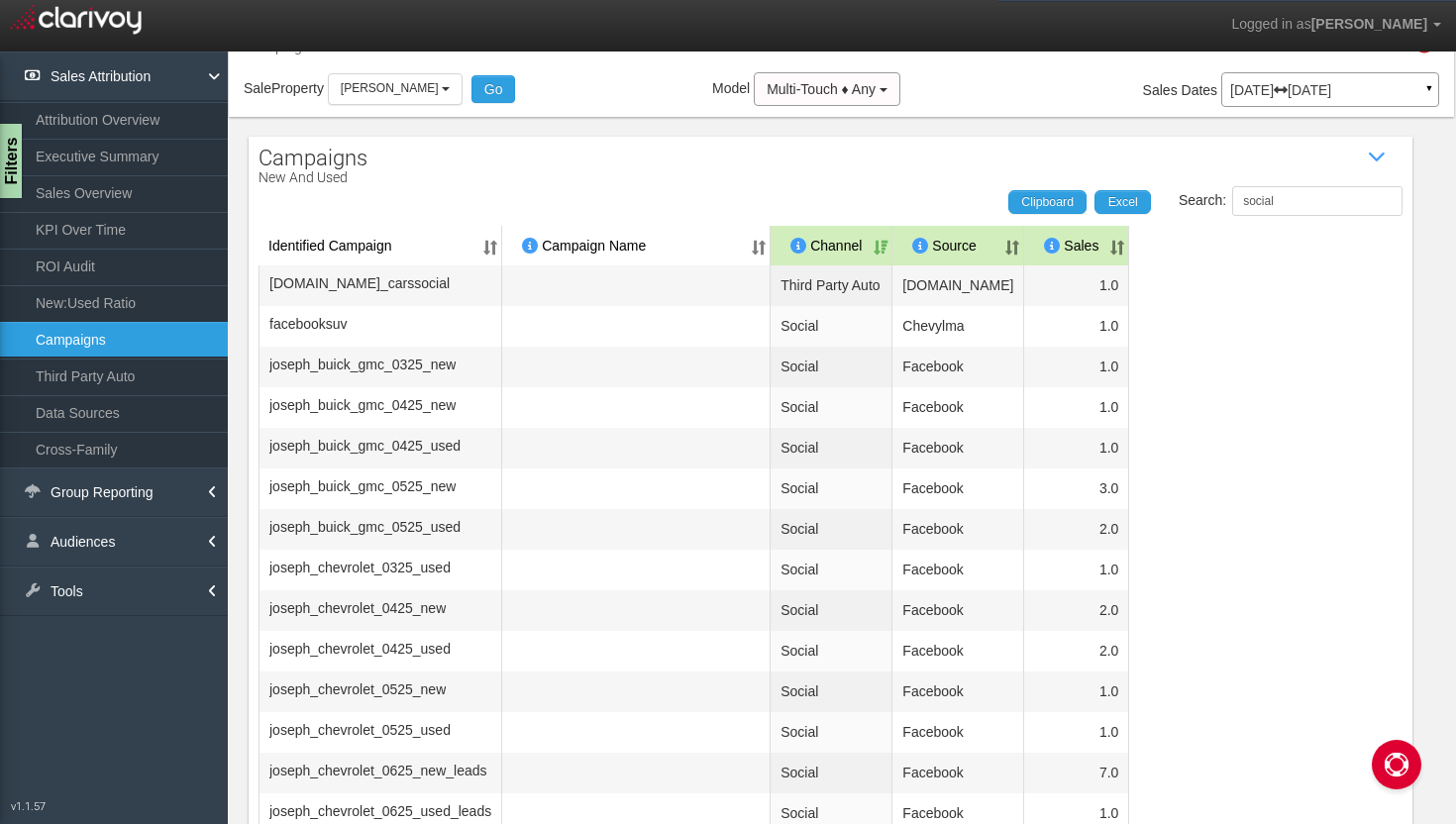 scroll, scrollTop: 0, scrollLeft: 0, axis: both 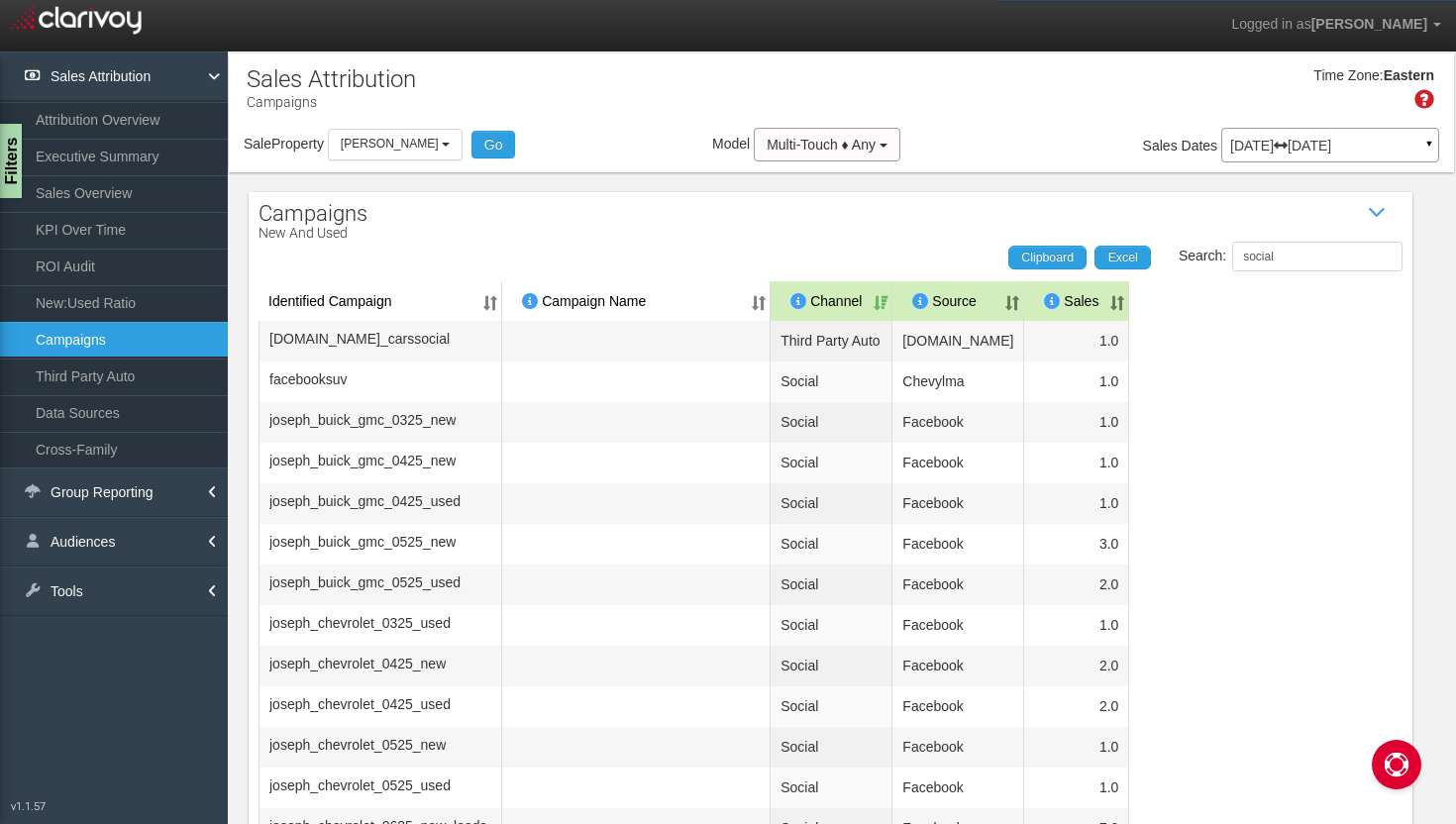 click on "[DATE]   [DATE]" at bounding box center [1330, 146] 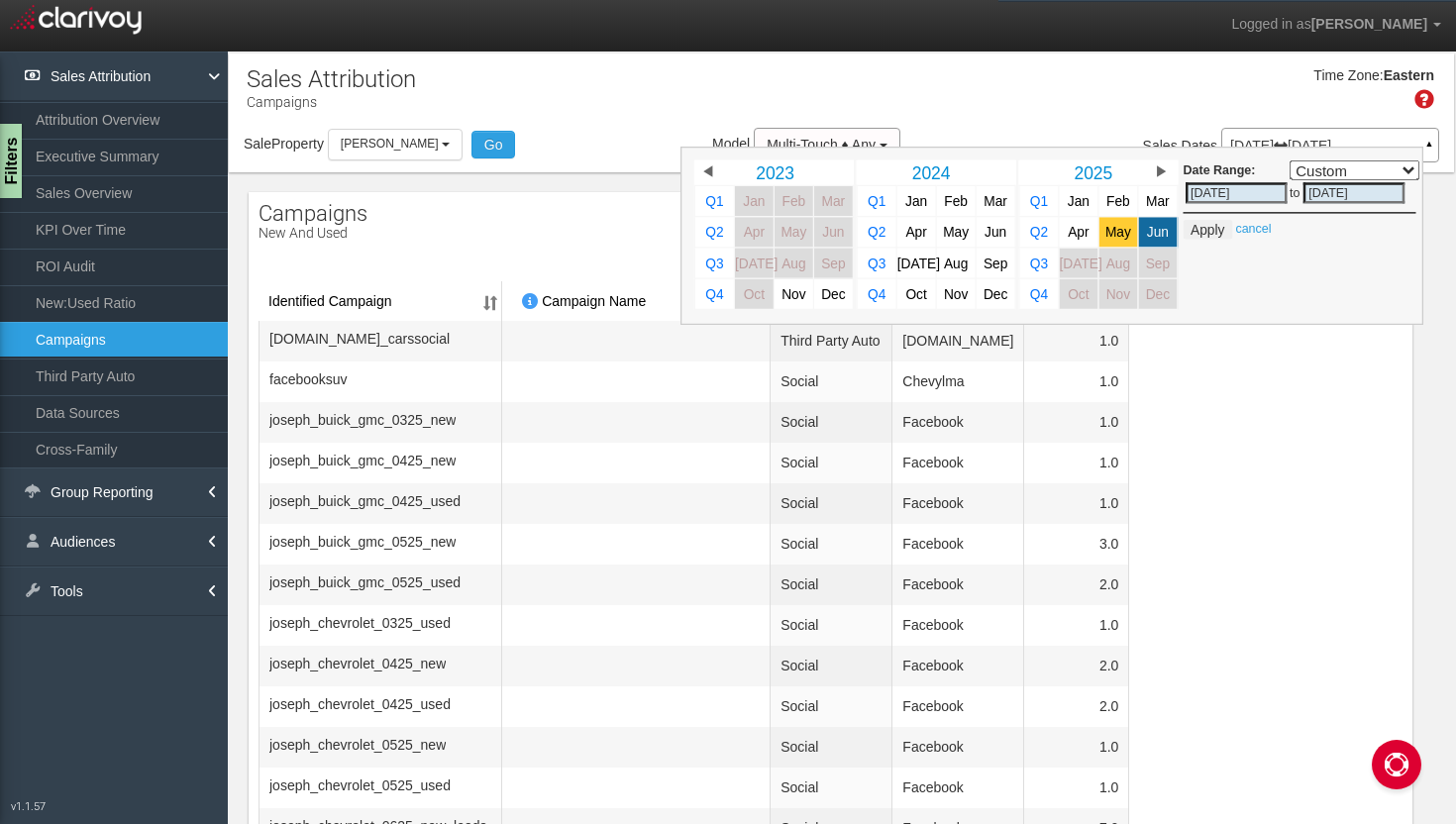 click on "May" at bounding box center [1118, 232] 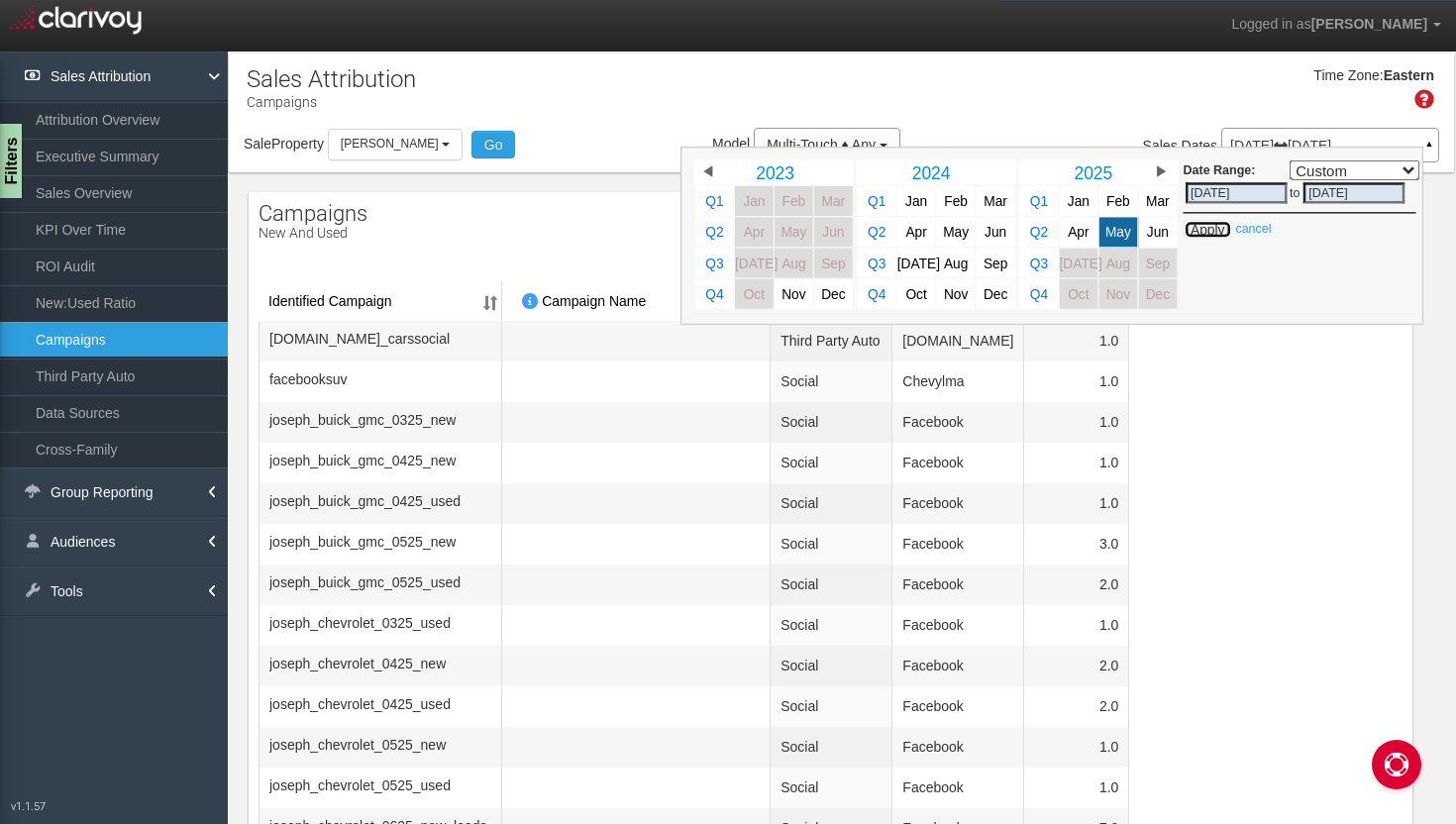 click on "Apply" at bounding box center (1207, 230) 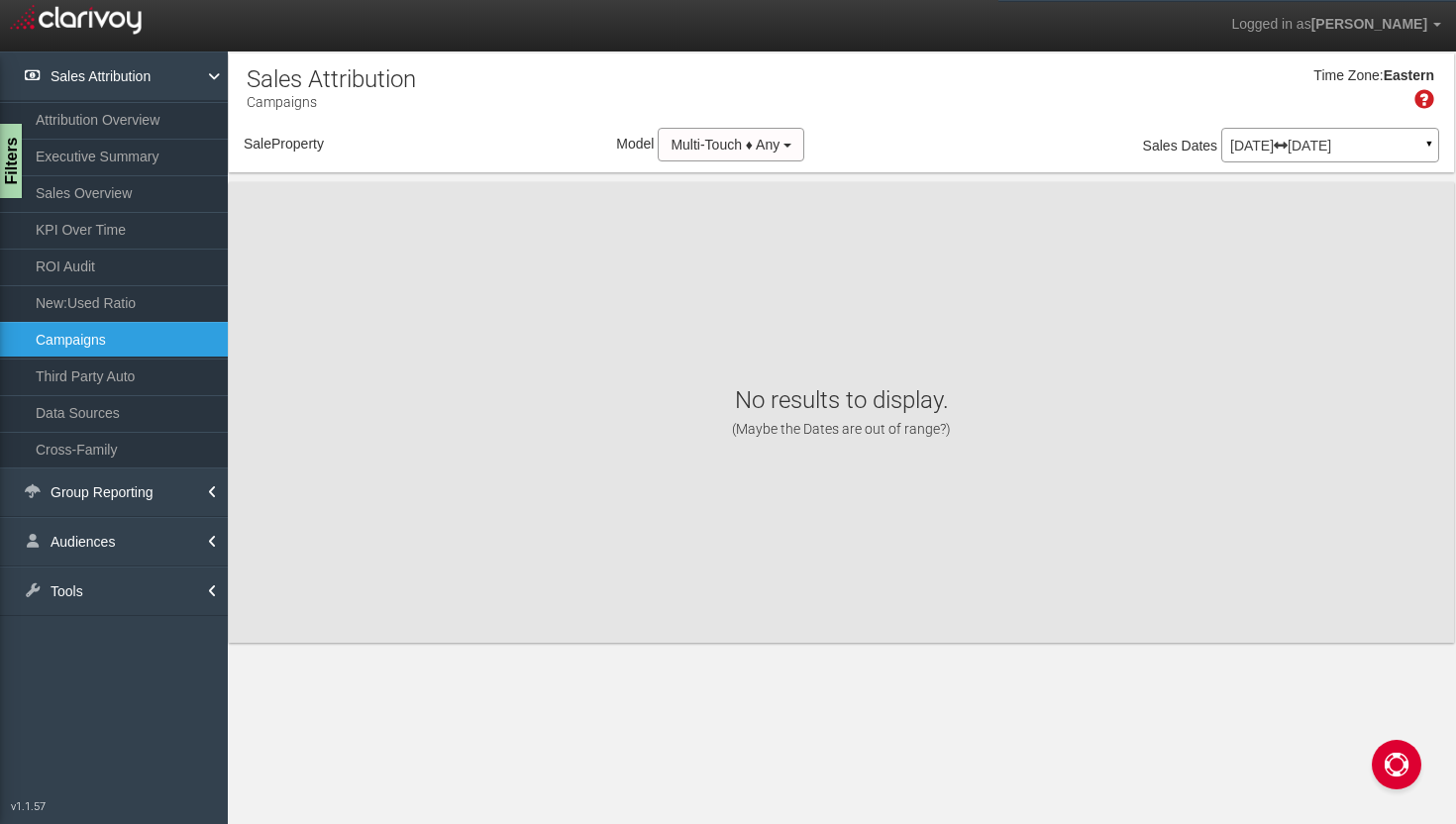 select on "object:420" 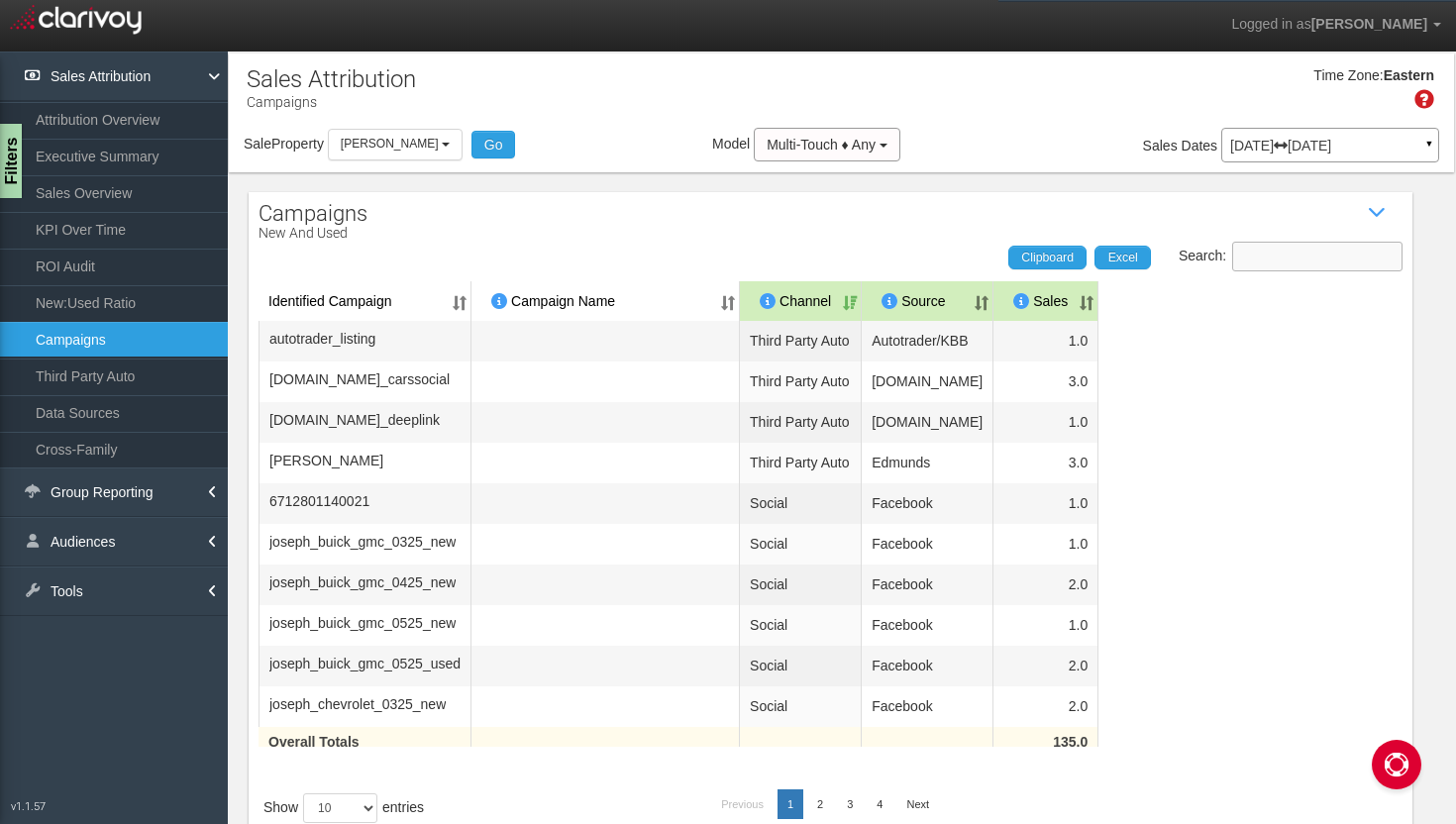 click on "Search:" at bounding box center [1317, 257] 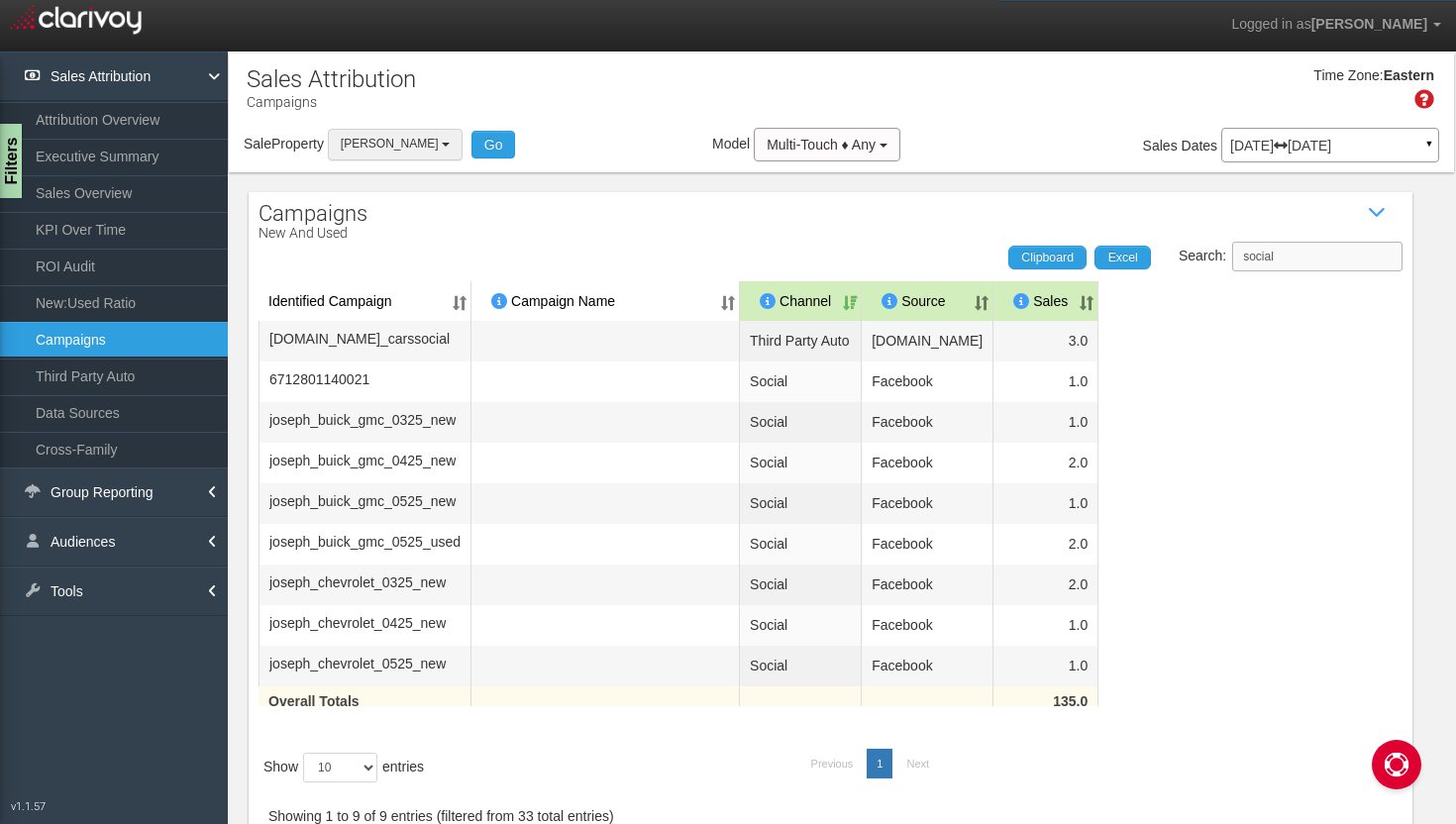 type on "social" 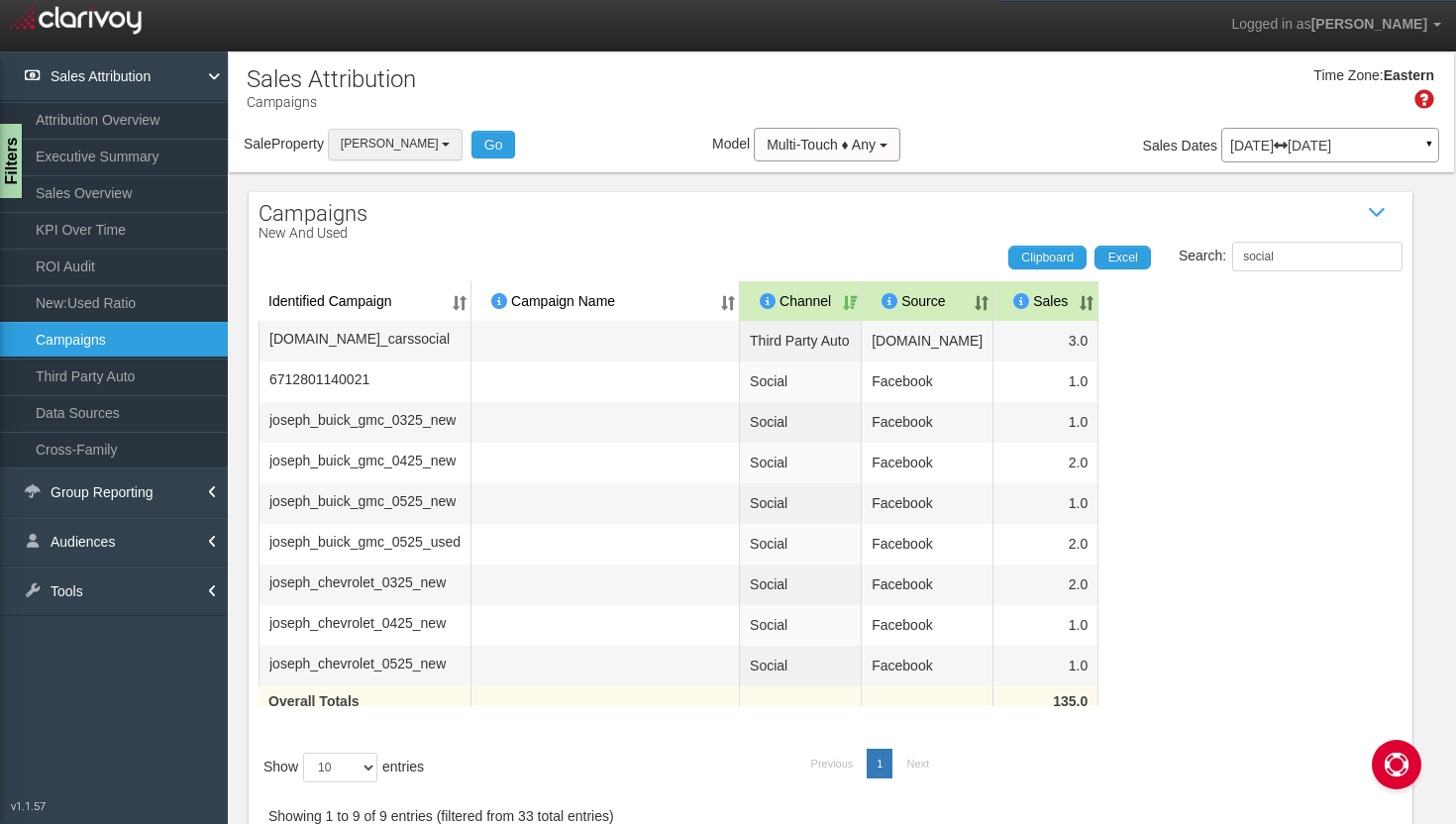 click on "[PERSON_NAME]" at bounding box center (389, 144) 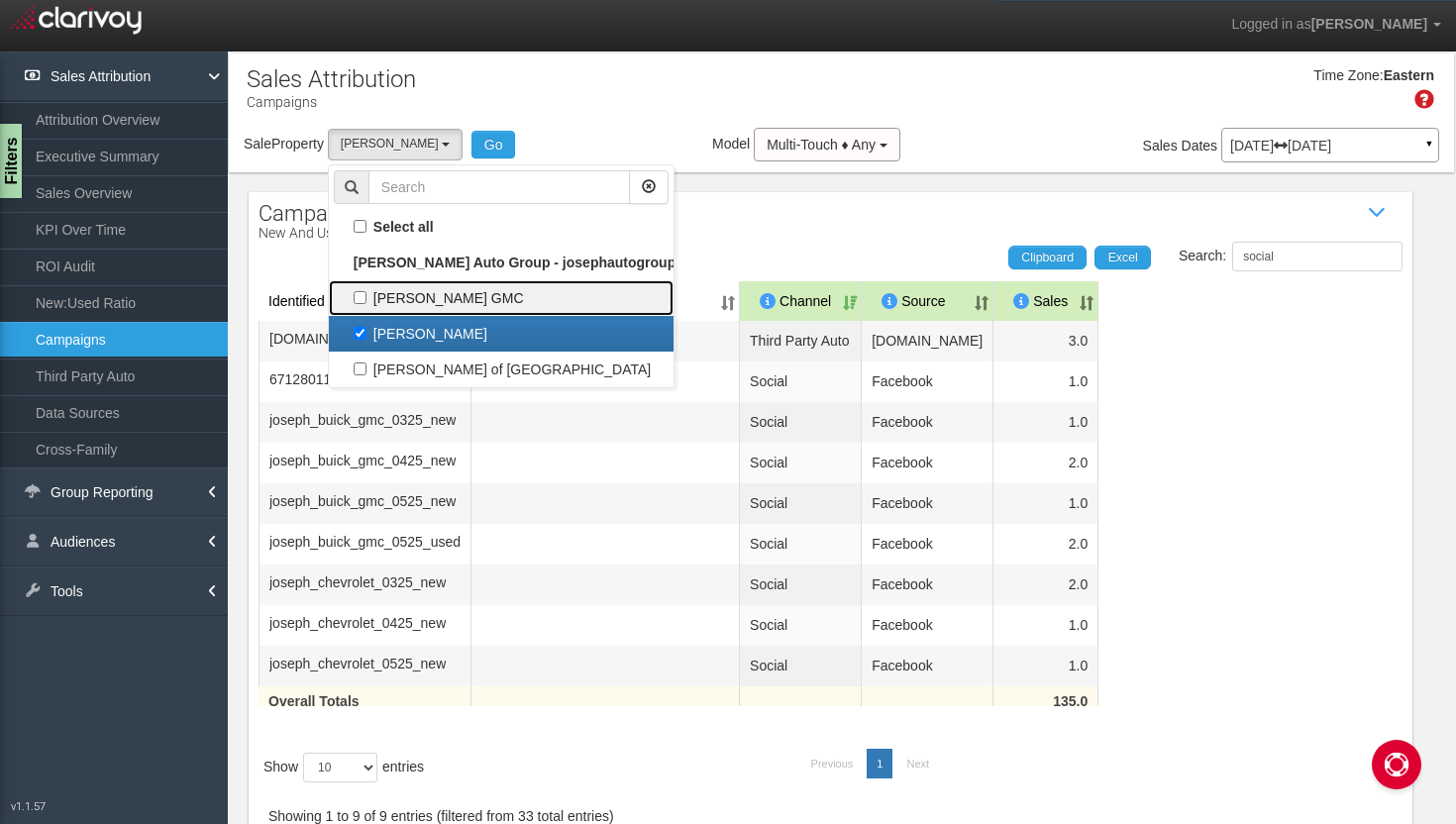 click on "[PERSON_NAME] GMC" at bounding box center [501, 298] 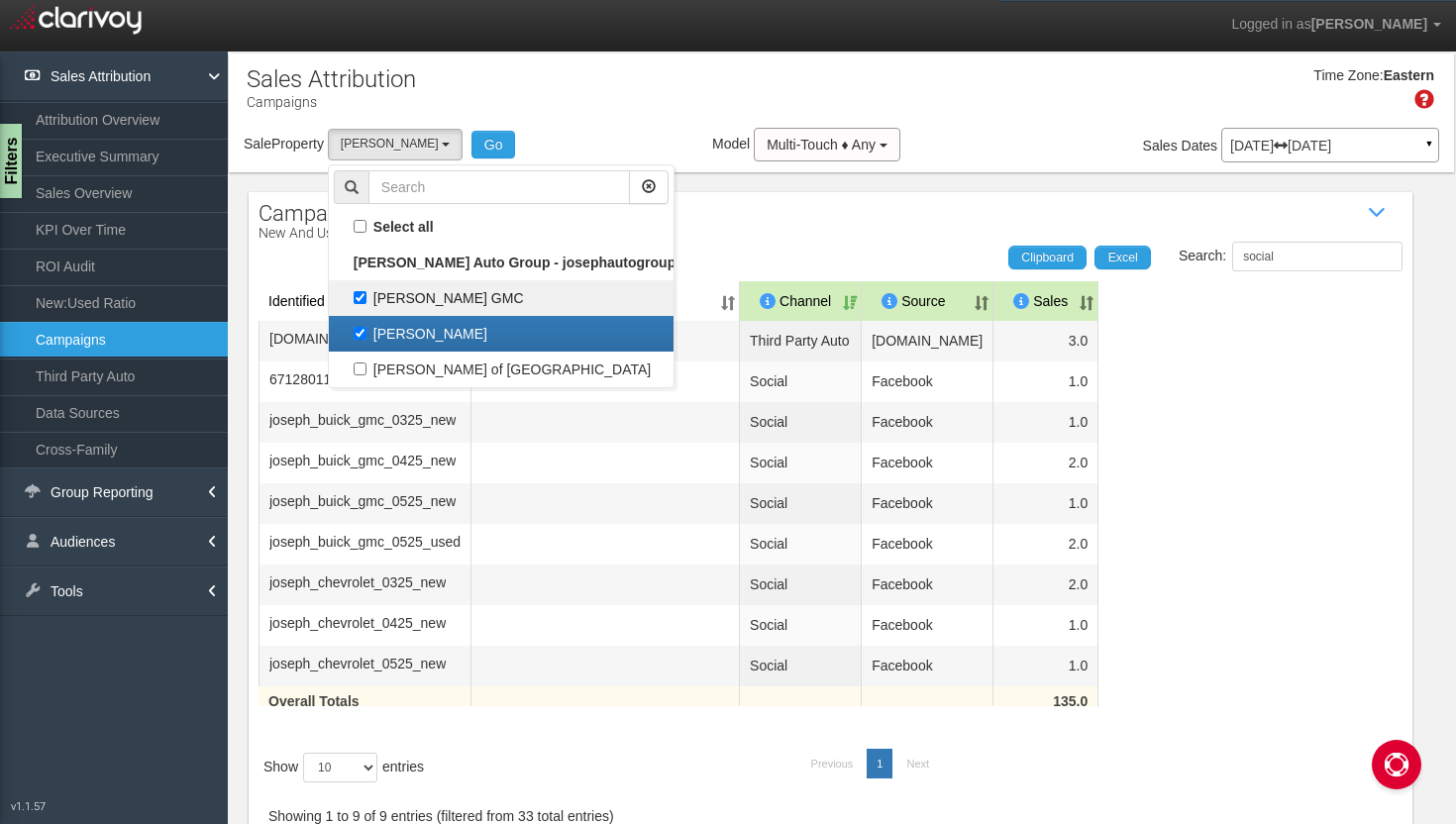 select on "object:419" 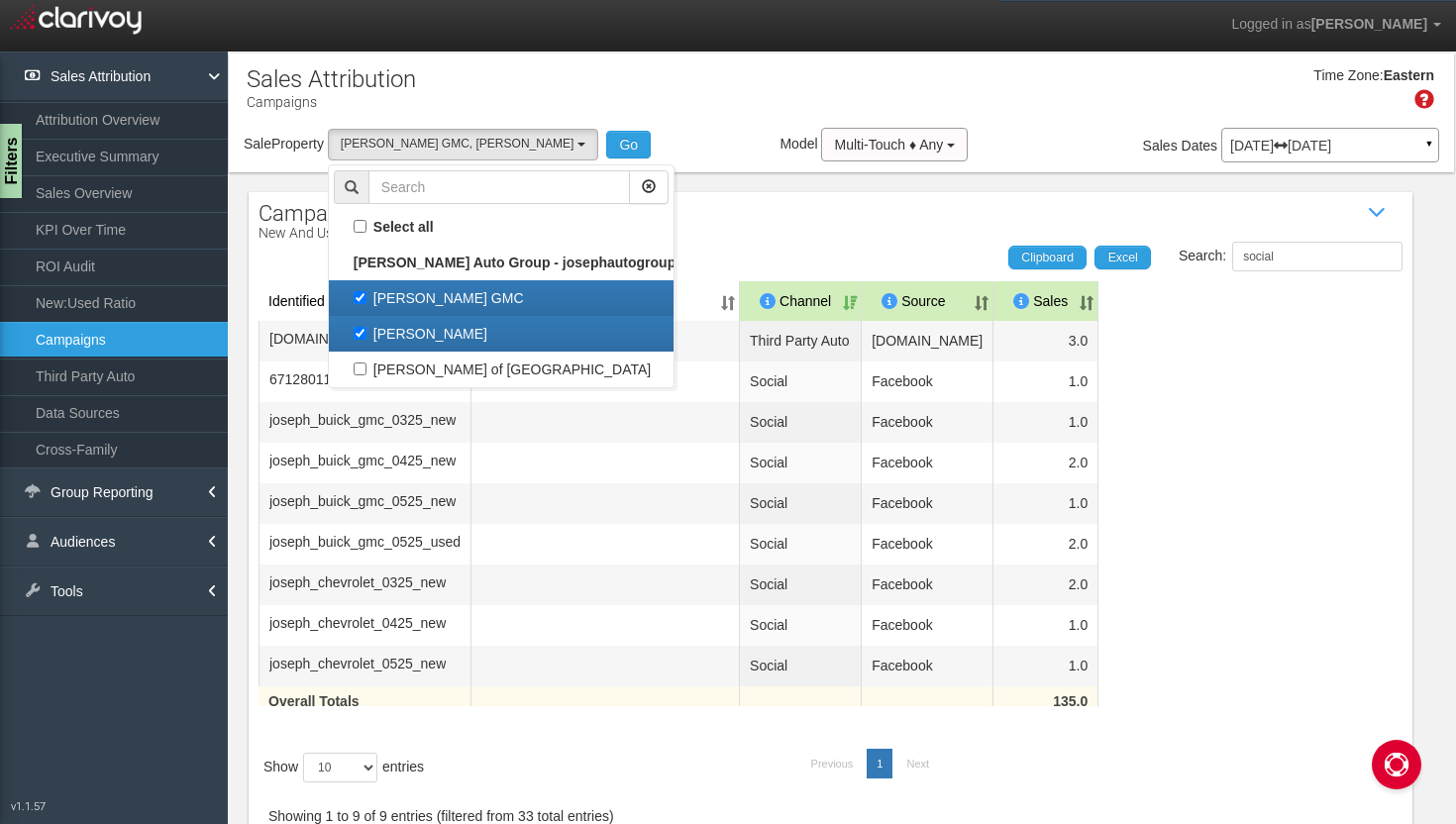scroll, scrollTop: 36, scrollLeft: 0, axis: vertical 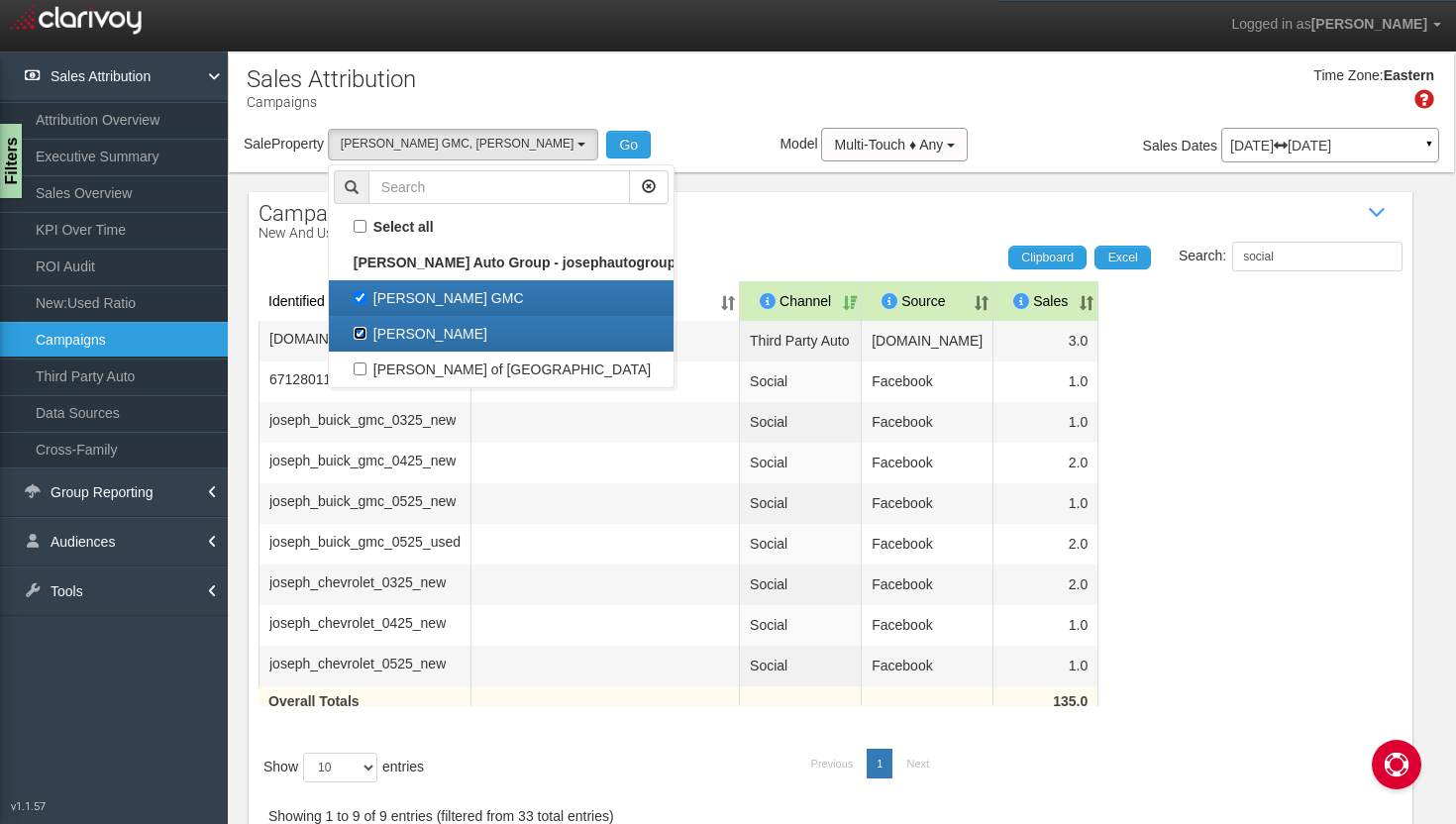 click on "[PERSON_NAME]" at bounding box center (360, 333) 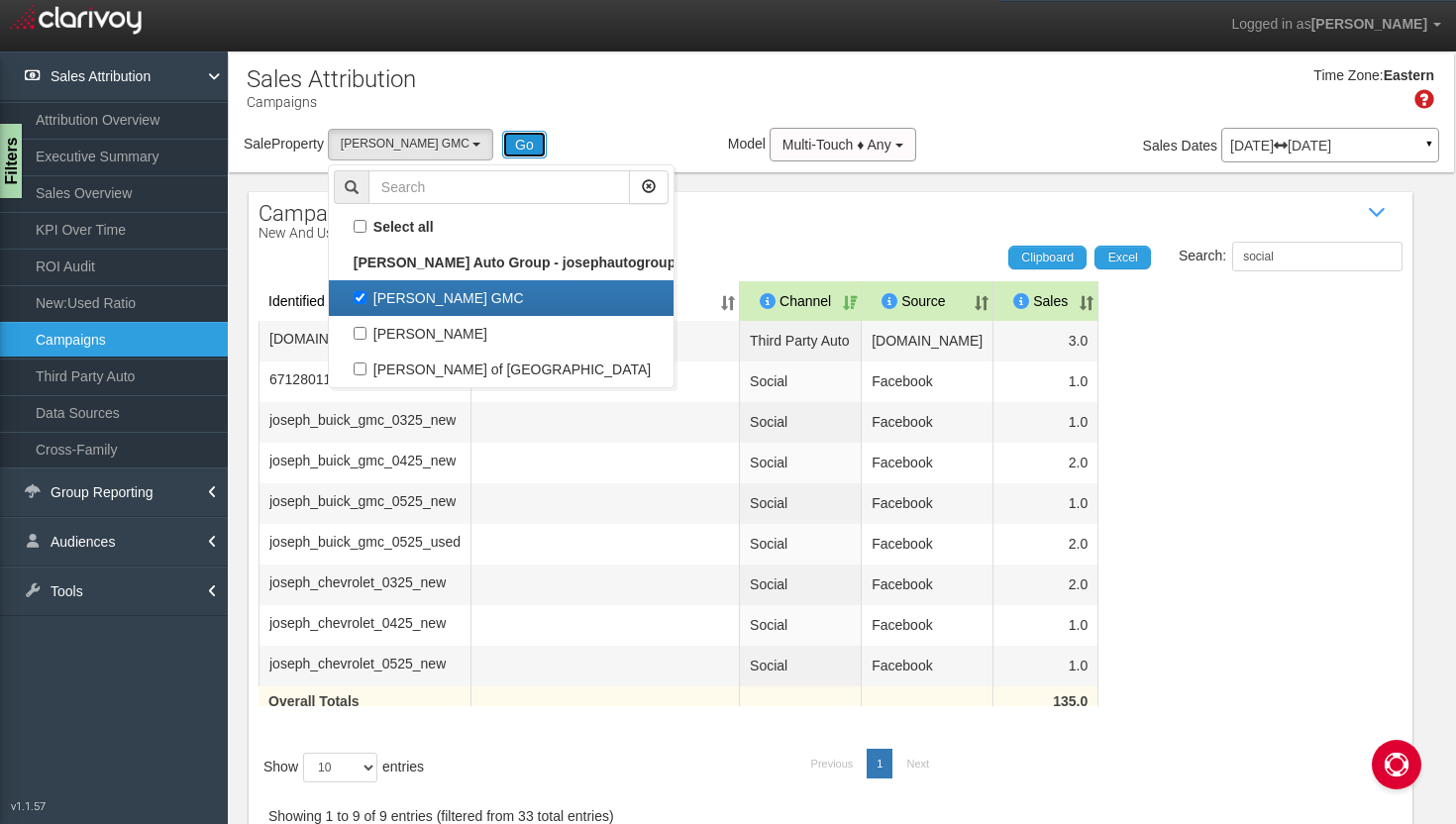 click on "Go" at bounding box center (524, 145) 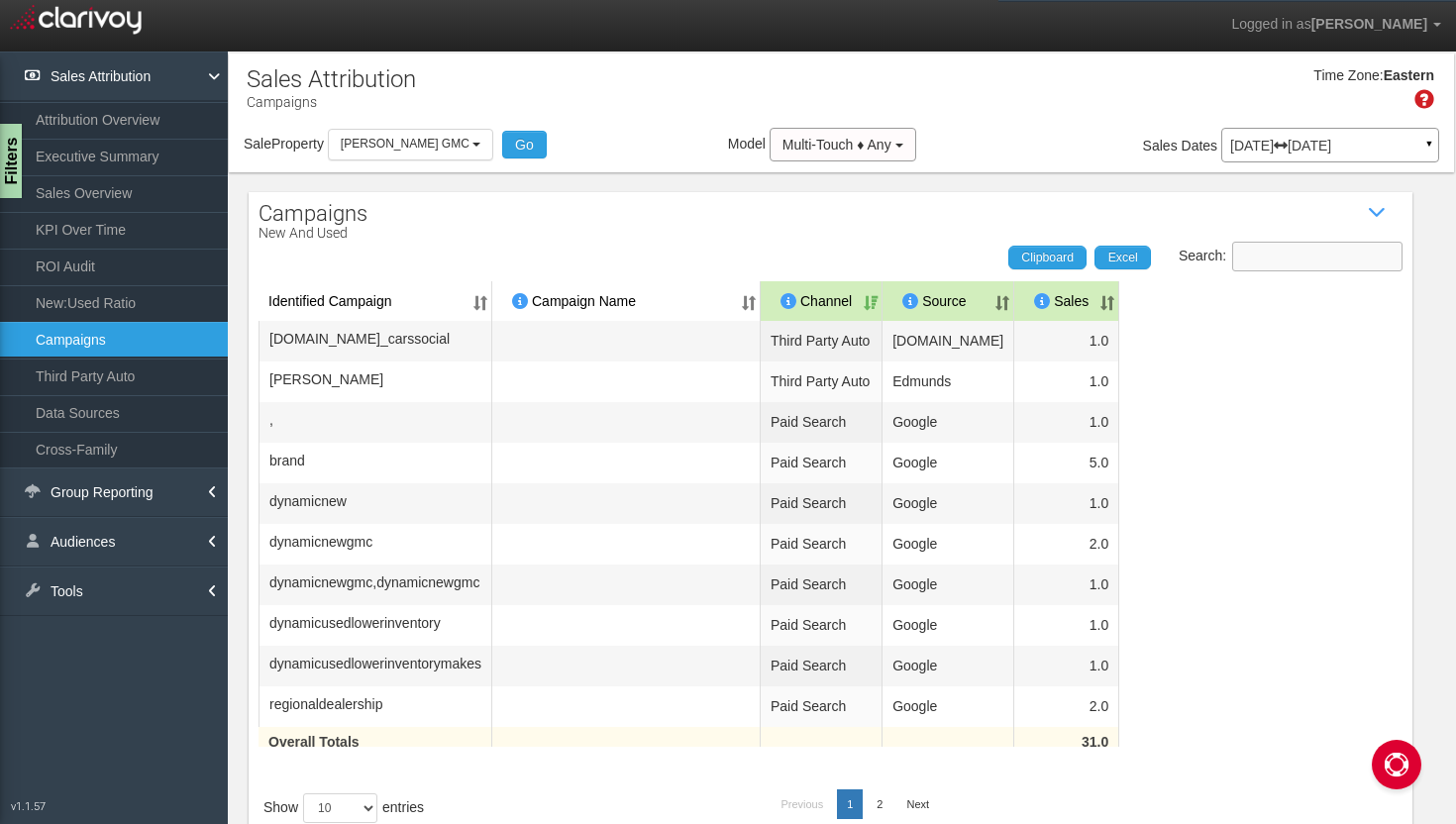 click on "Search:" at bounding box center (1317, 257) 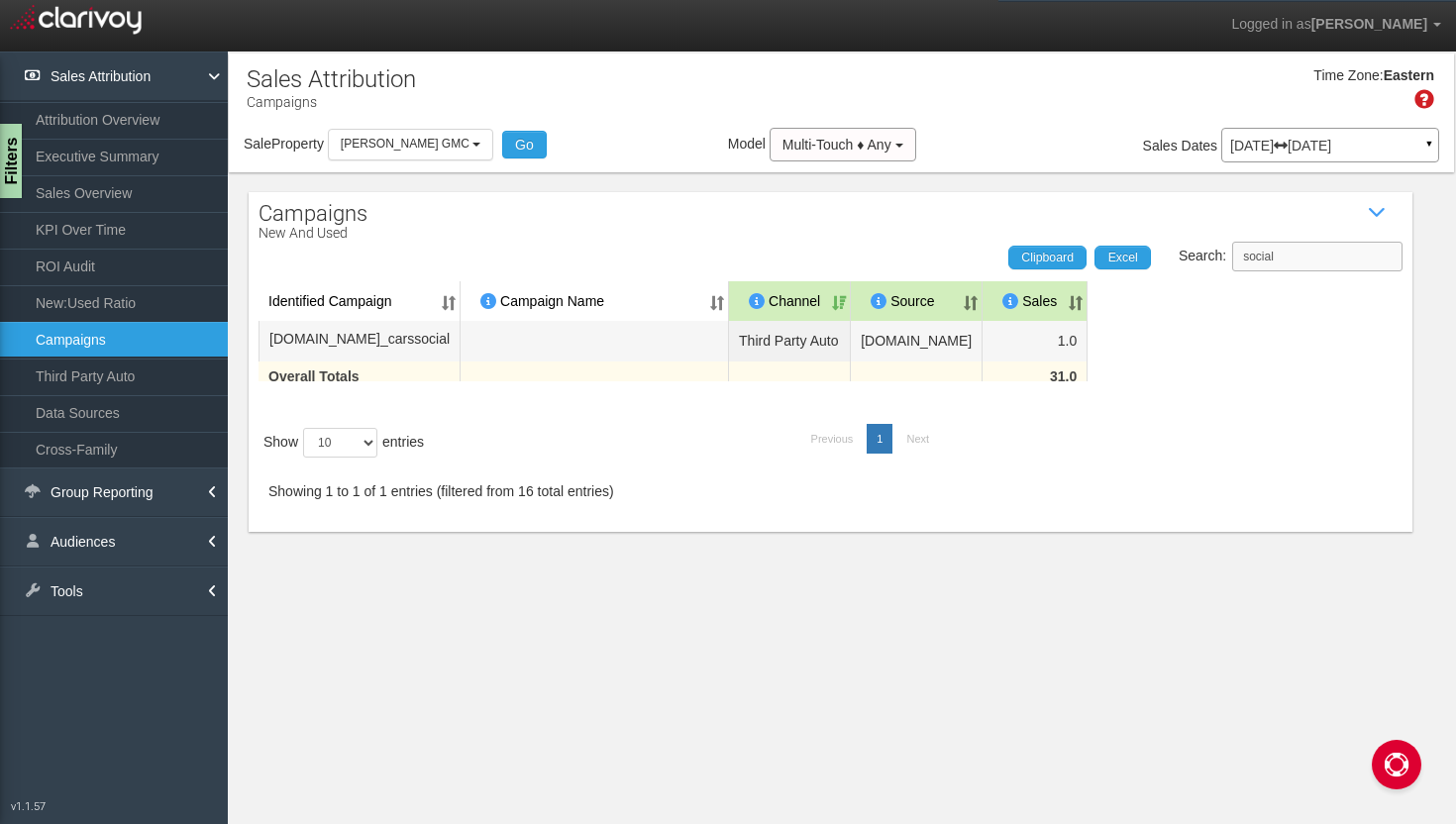 type on "social" 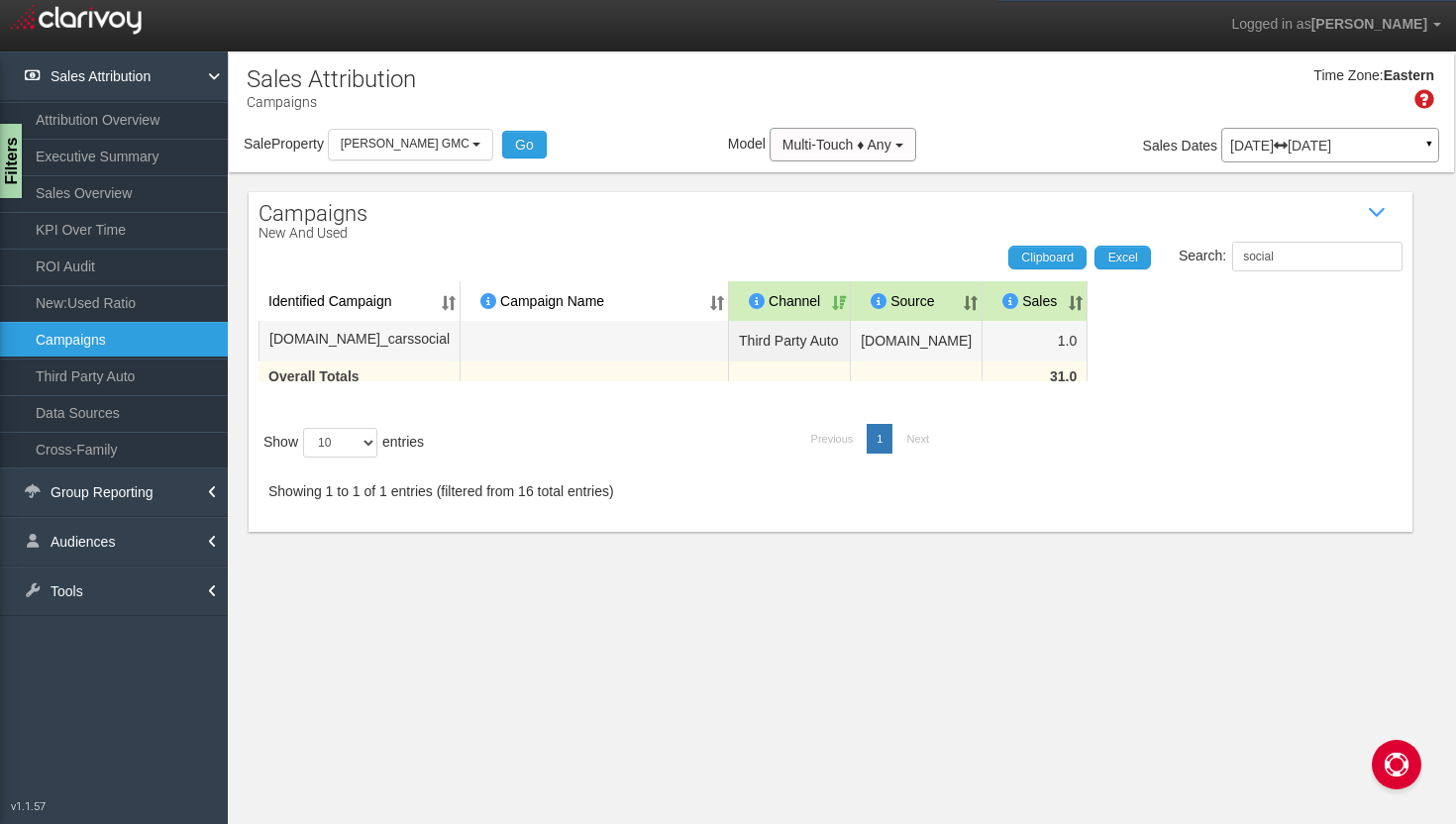 click on "[DATE]   [DATE]" at bounding box center (1330, 146) 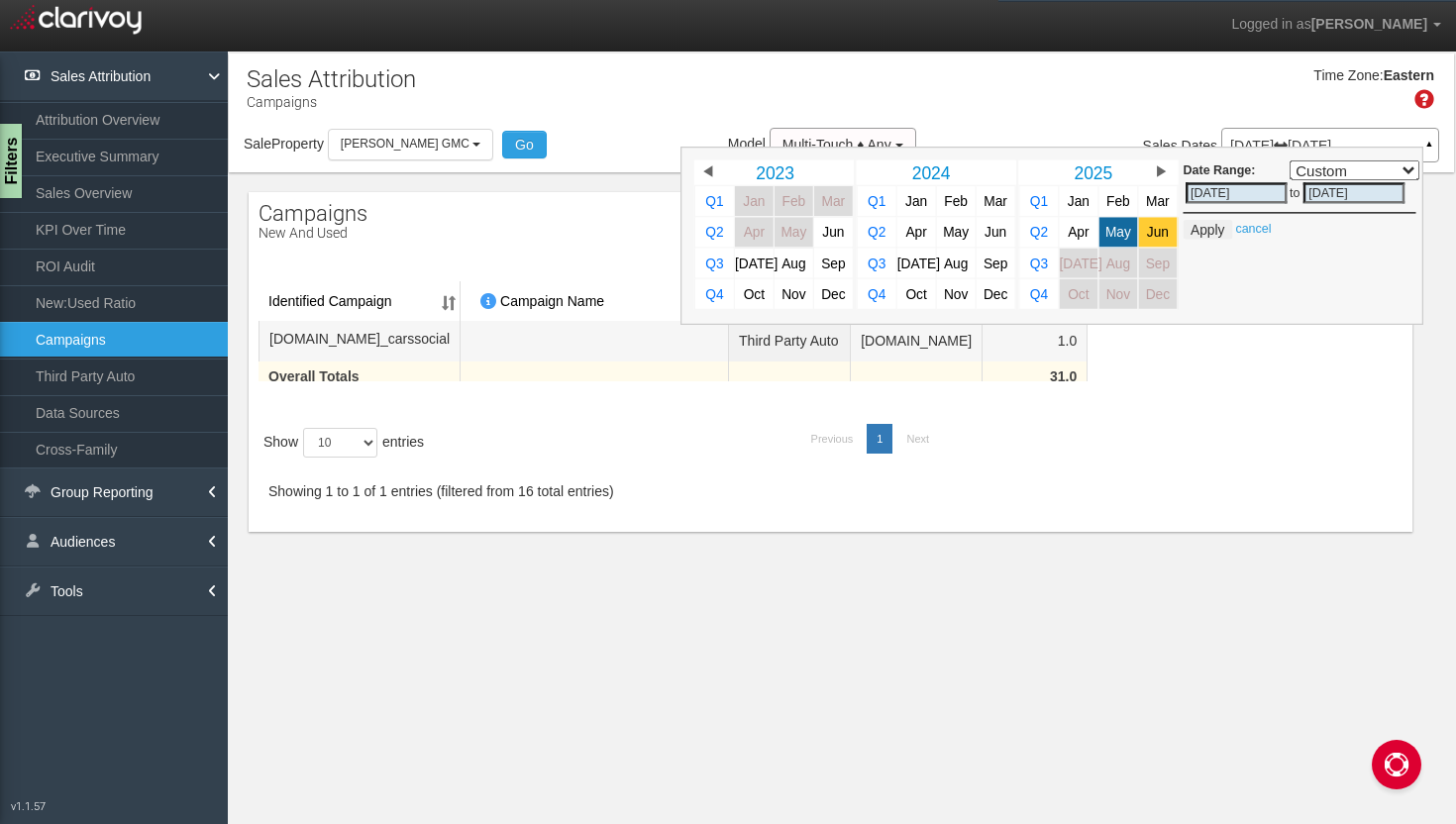 click on "Jun" at bounding box center (1158, 232) 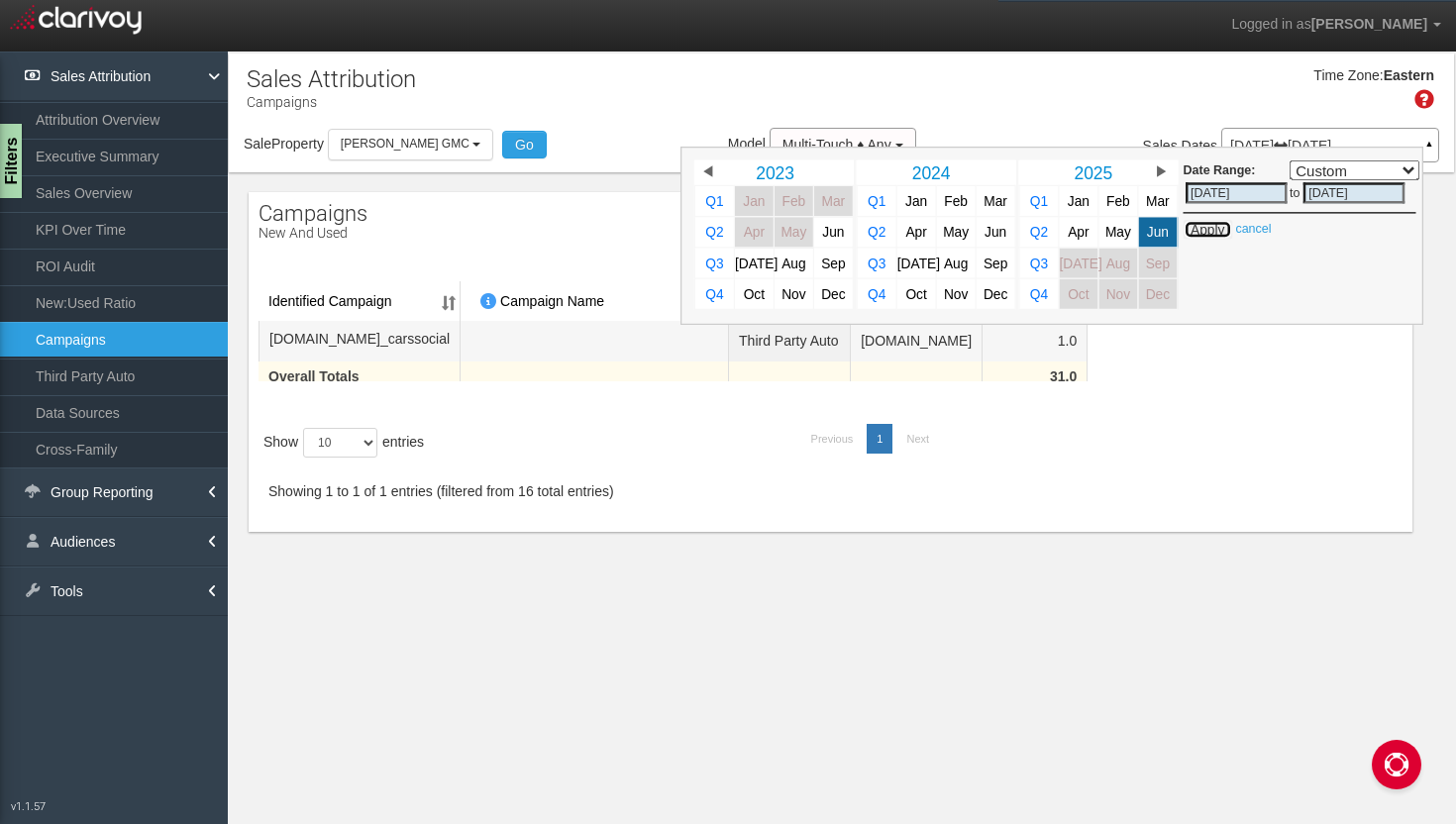 click on "Apply" at bounding box center [1207, 230] 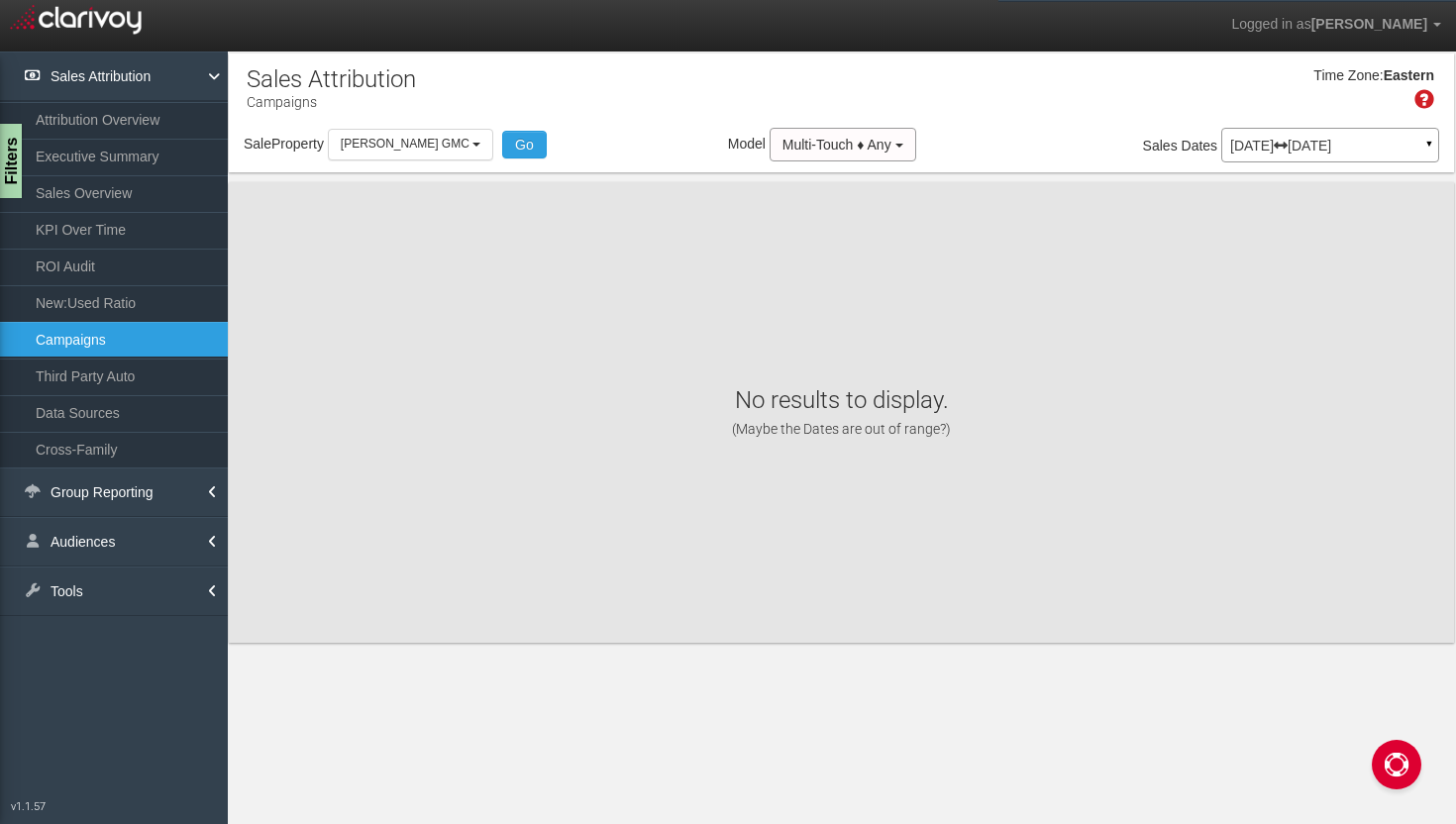 scroll, scrollTop: 0, scrollLeft: 0, axis: both 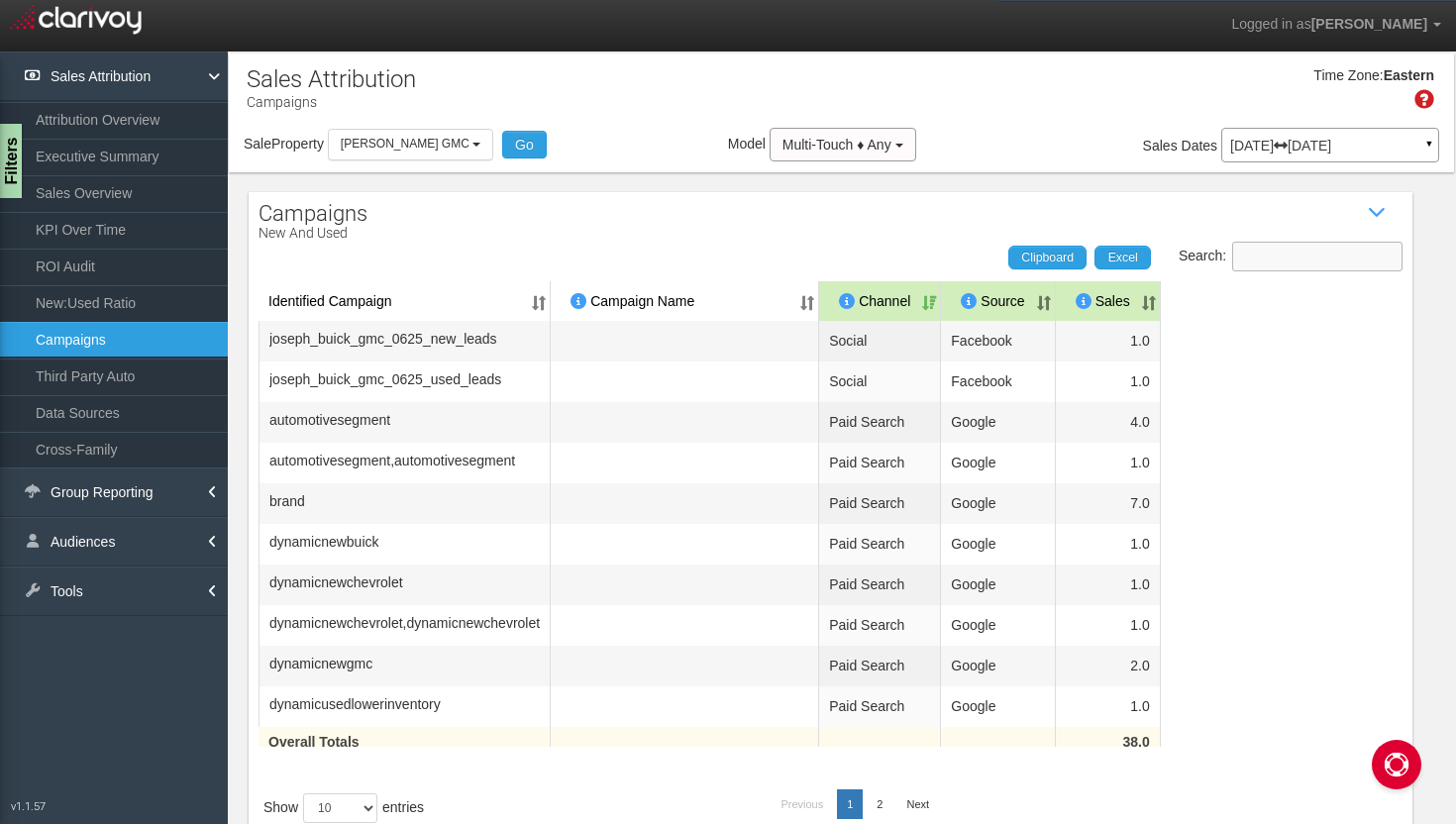 click on "Search:" at bounding box center (1317, 257) 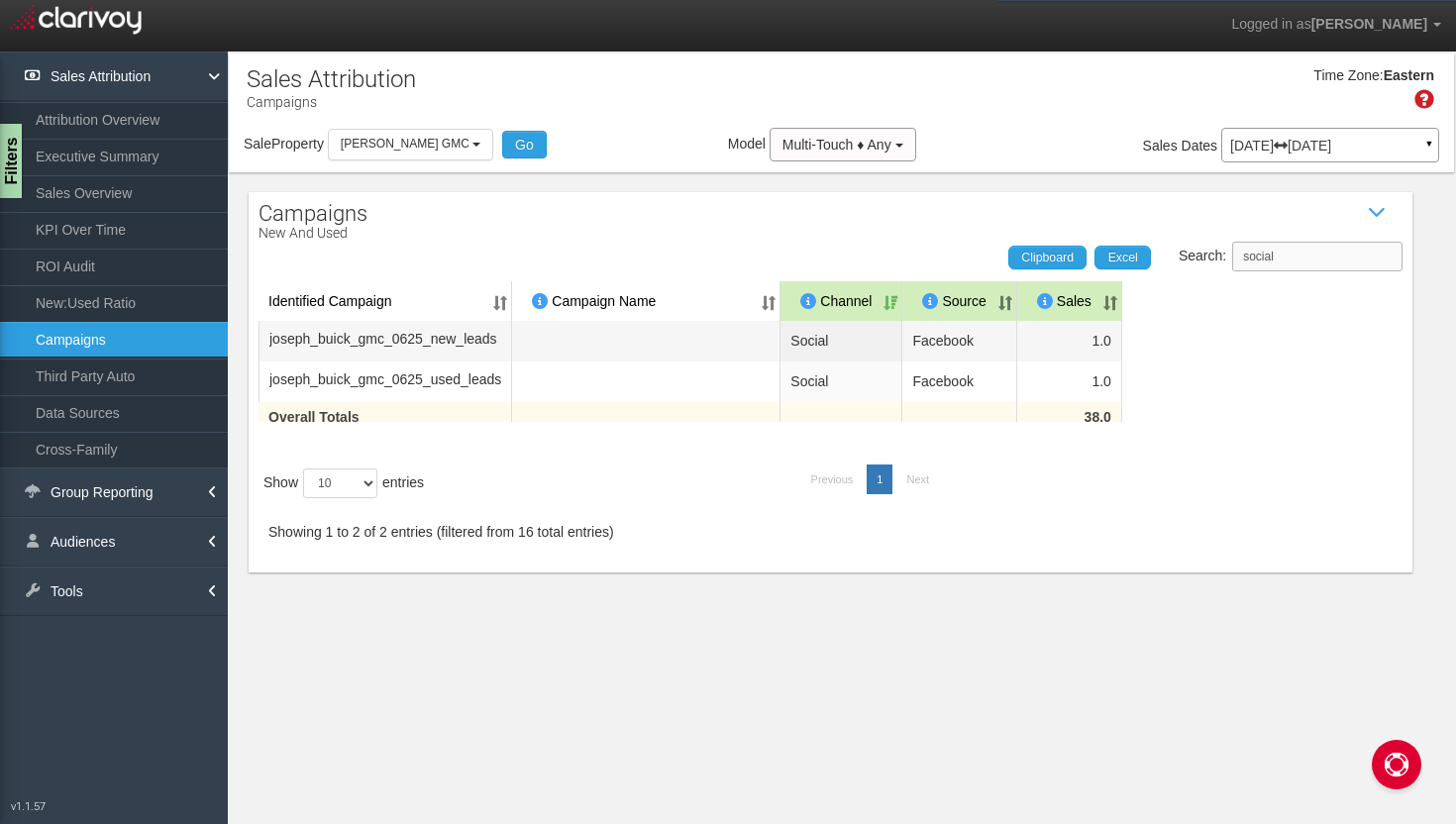 type on "social" 